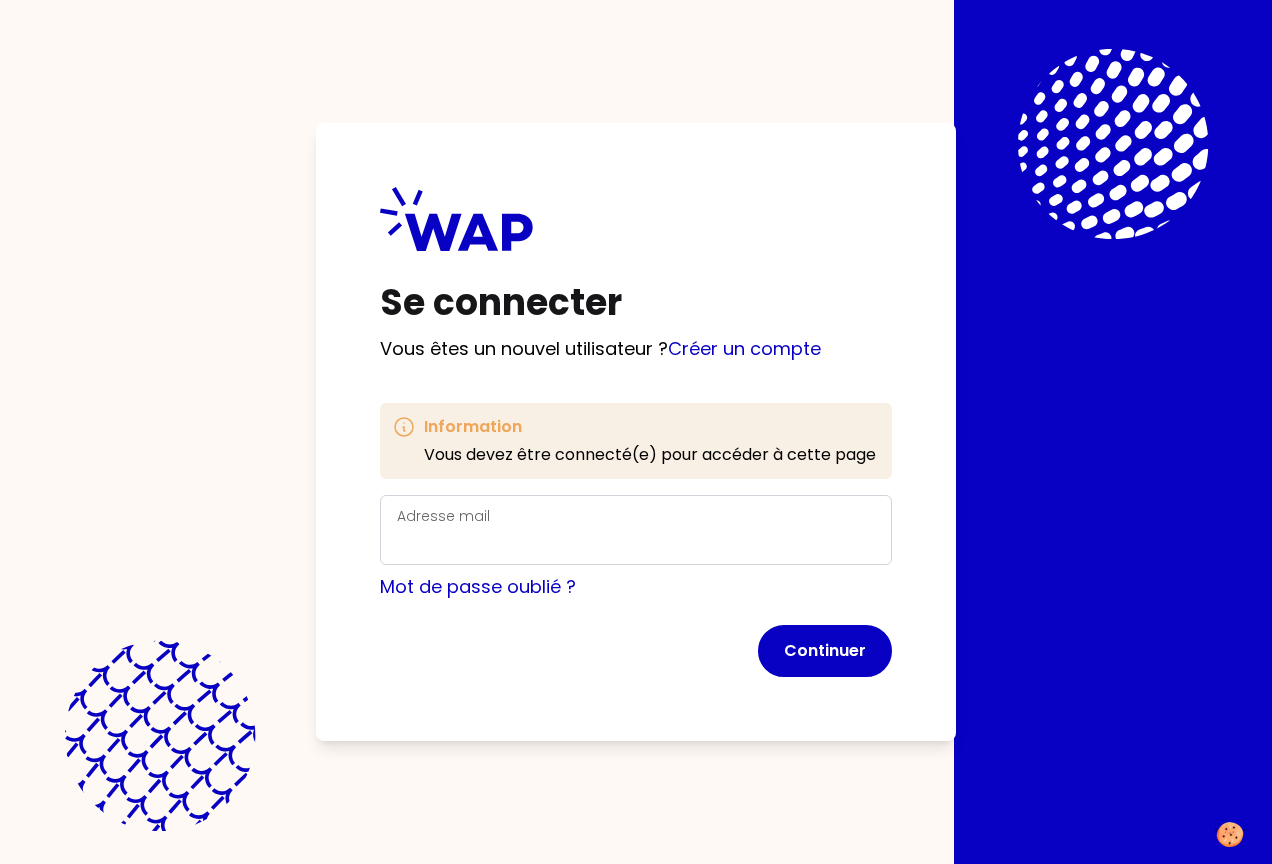 scroll, scrollTop: 0, scrollLeft: 0, axis: both 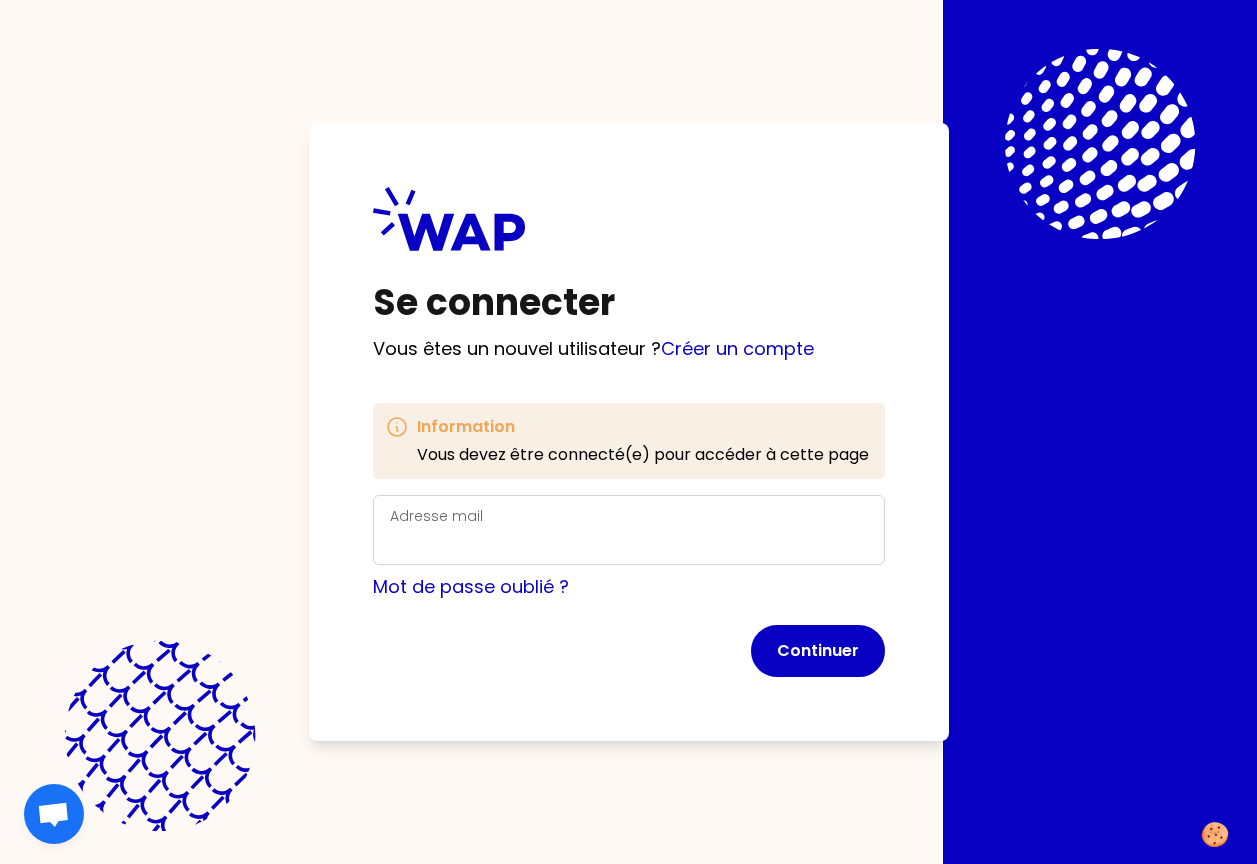 click on "Adresse mail" at bounding box center (629, 530) 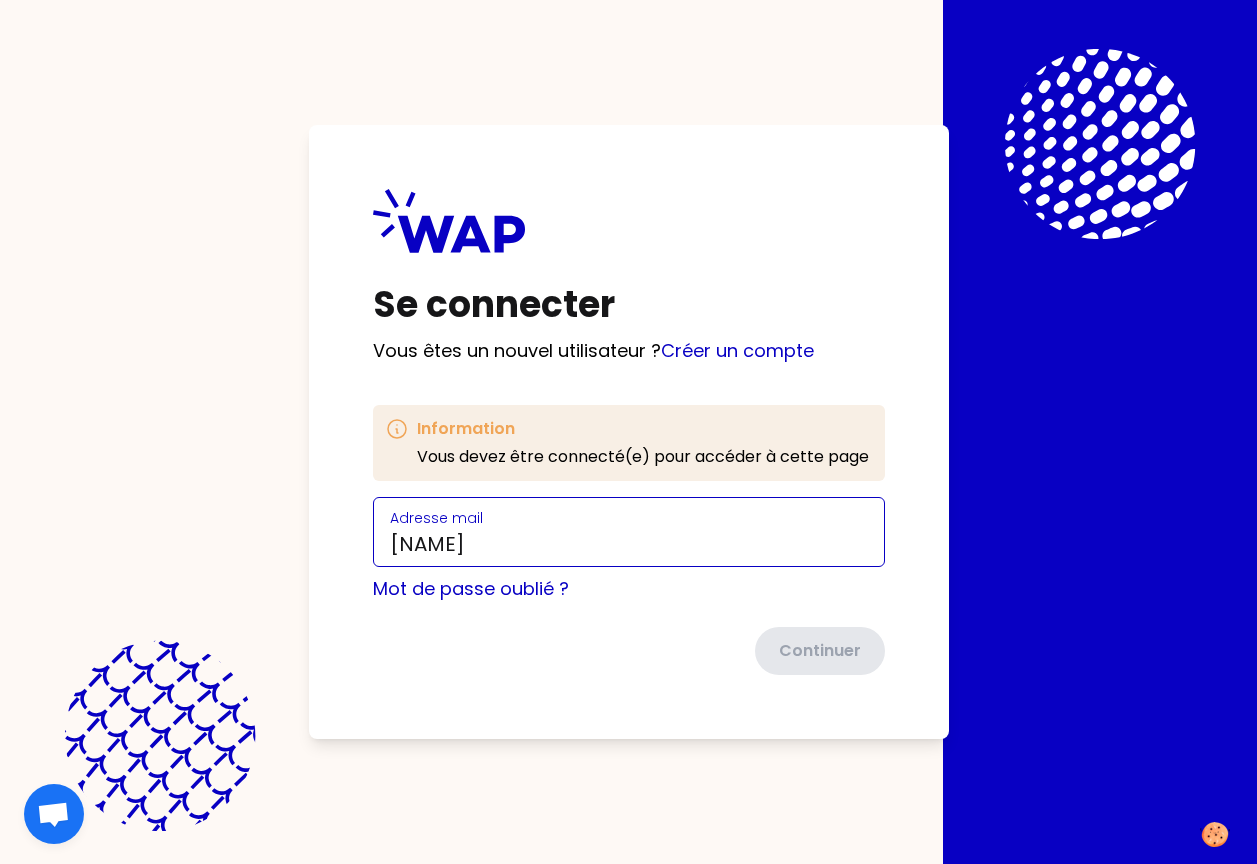type on "[EMAIL]" 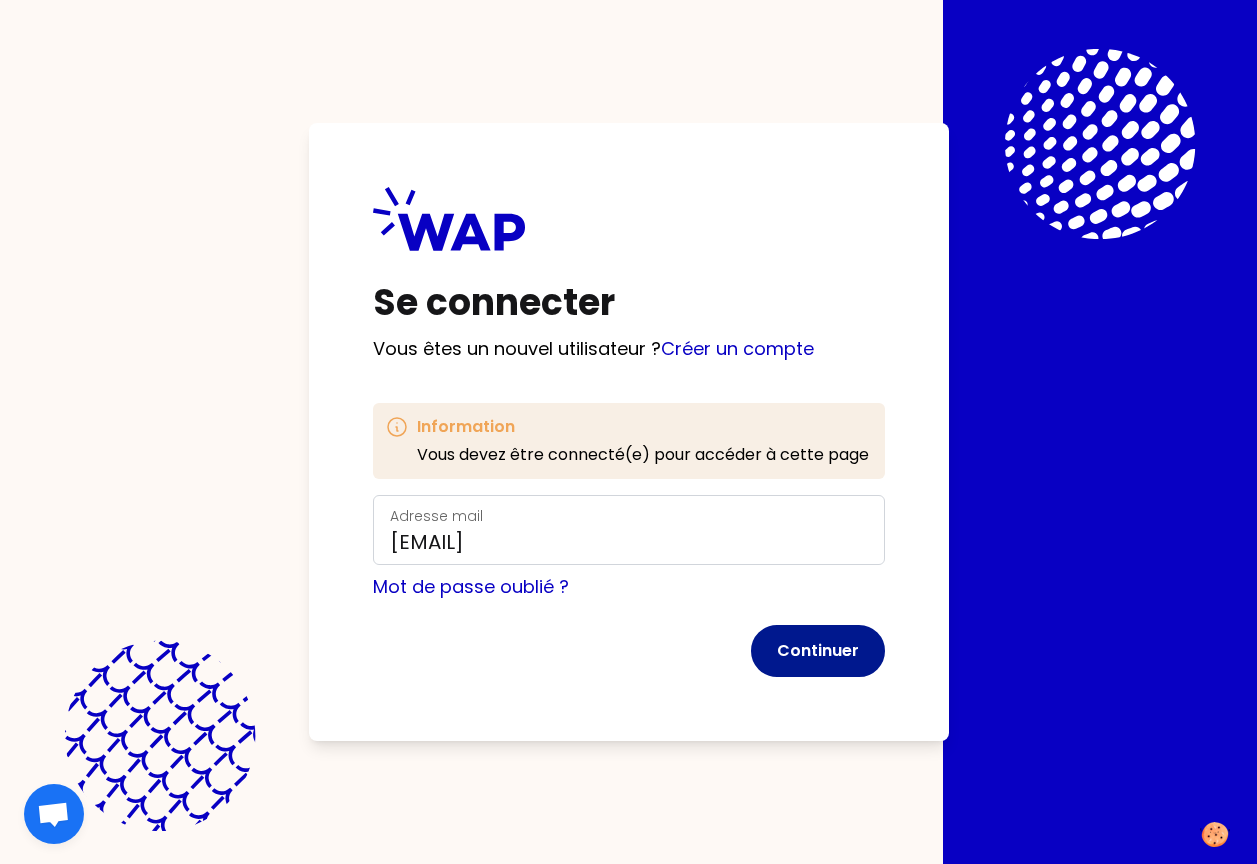 click on "Continuer" at bounding box center [818, 651] 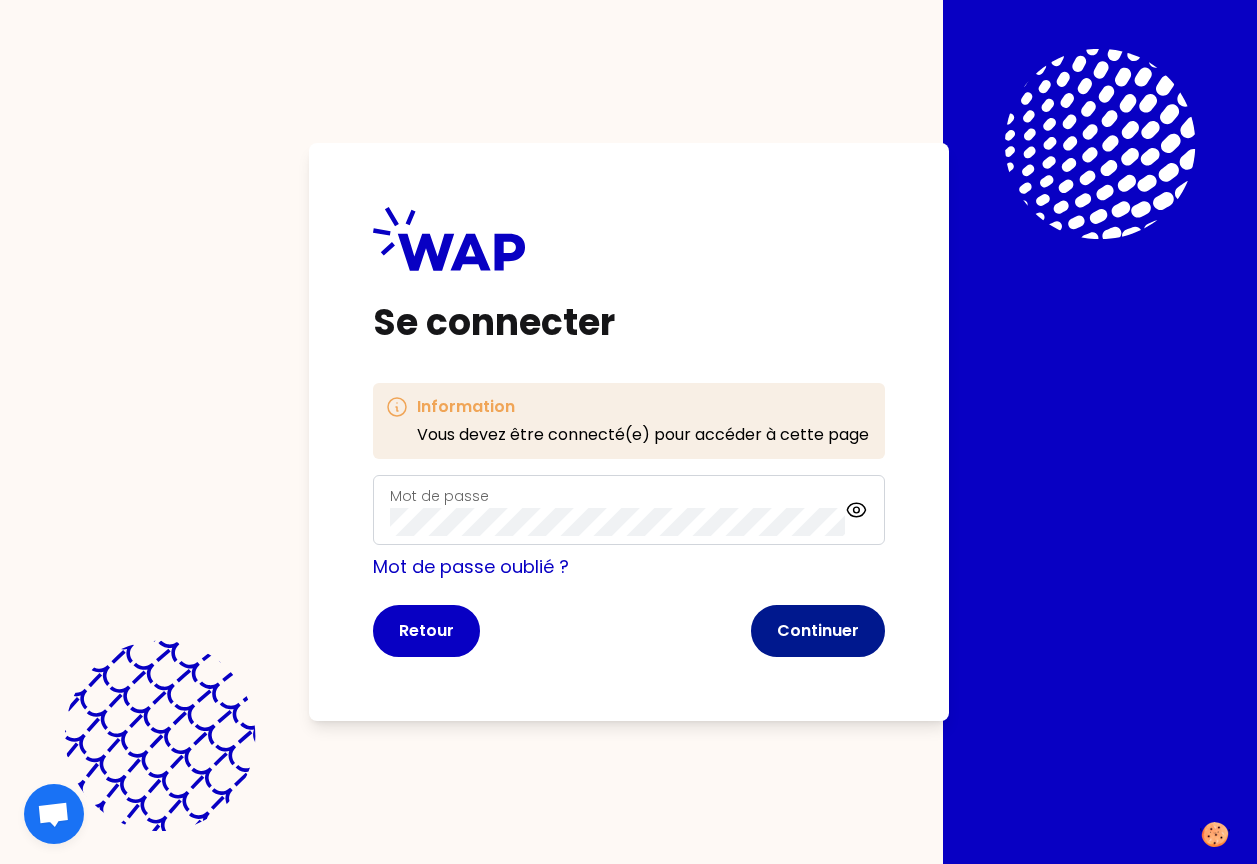 click on "Continuer" at bounding box center (818, 631) 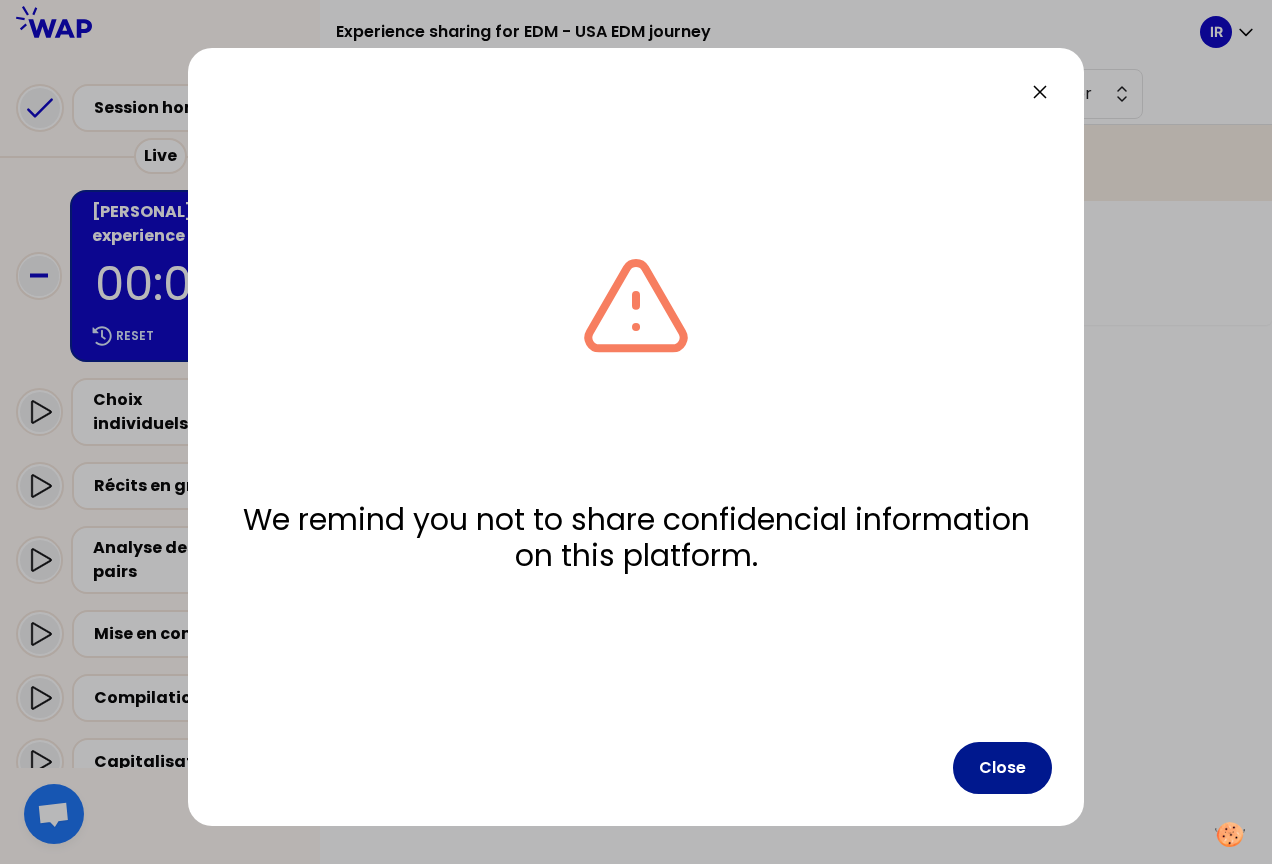 click on "Close" at bounding box center (1002, 768) 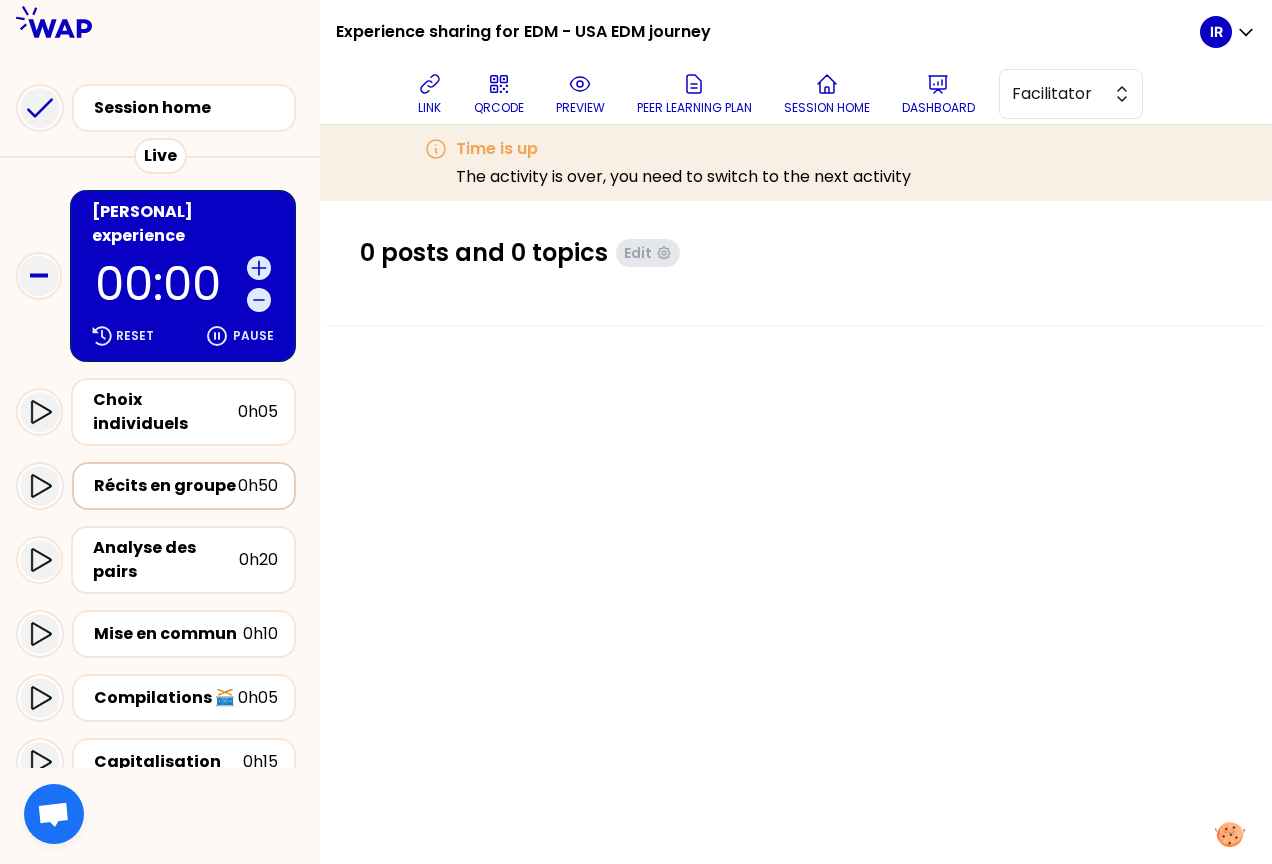 click on "Récits en groupe" at bounding box center [166, 486] 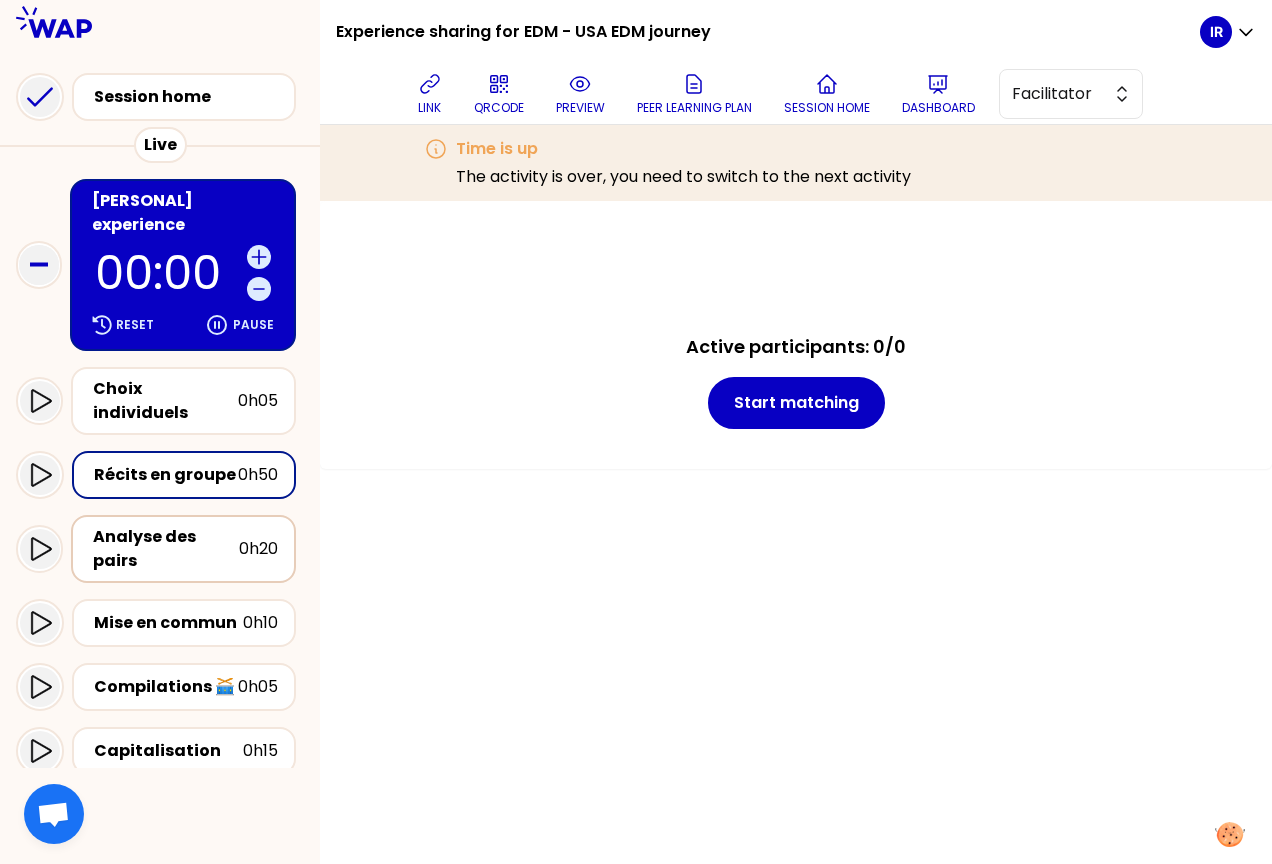 scroll, scrollTop: 0, scrollLeft: 0, axis: both 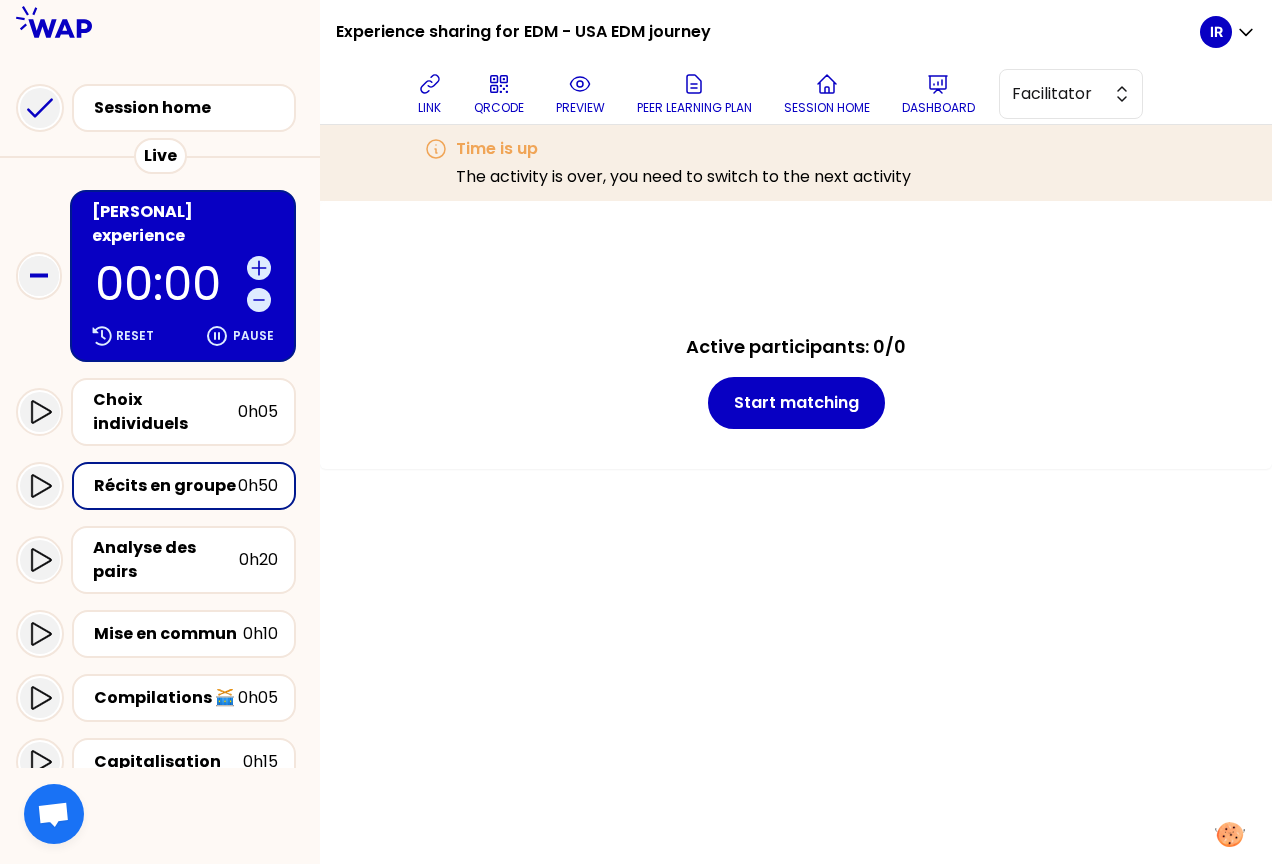 click 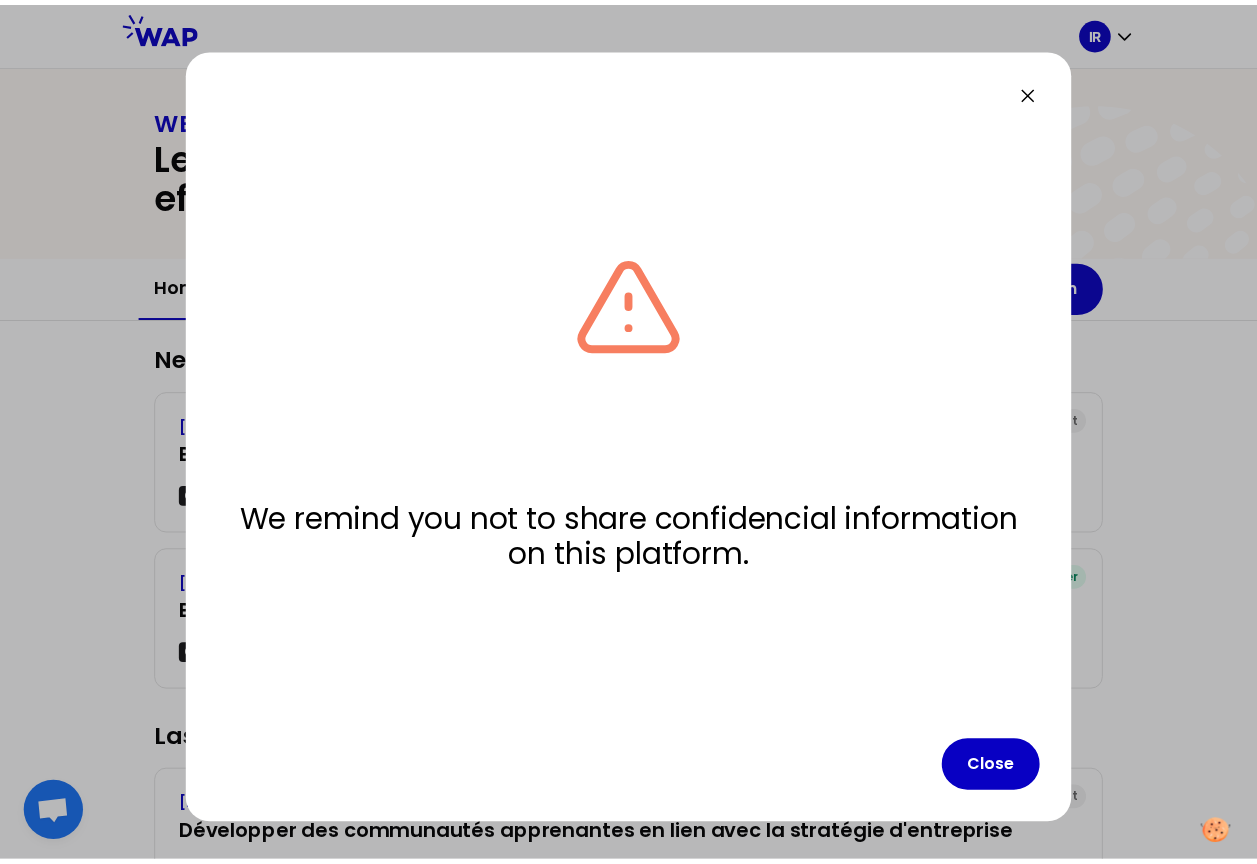 scroll, scrollTop: 0, scrollLeft: 0, axis: both 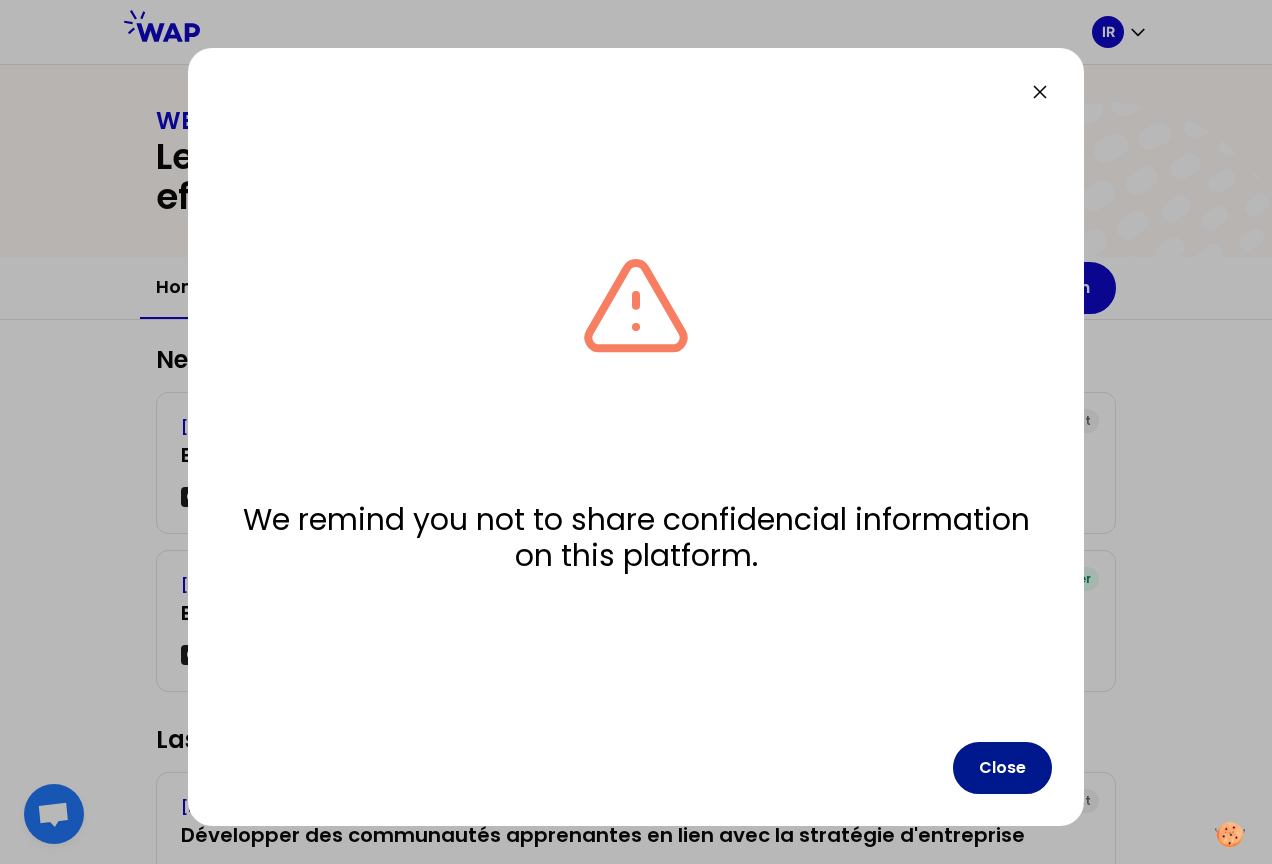 drag, startPoint x: 1012, startPoint y: 762, endPoint x: 996, endPoint y: 762, distance: 16 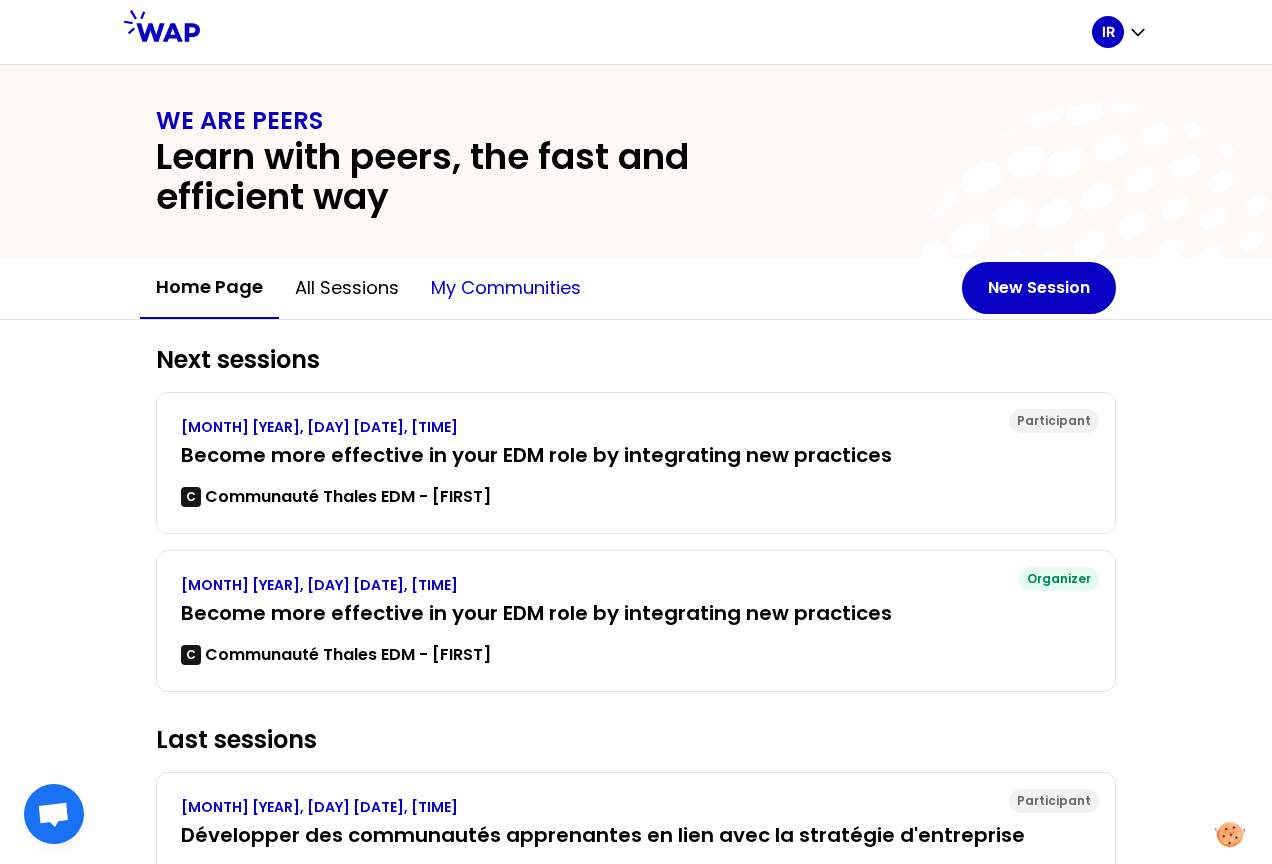 click on "My communities" at bounding box center [506, 288] 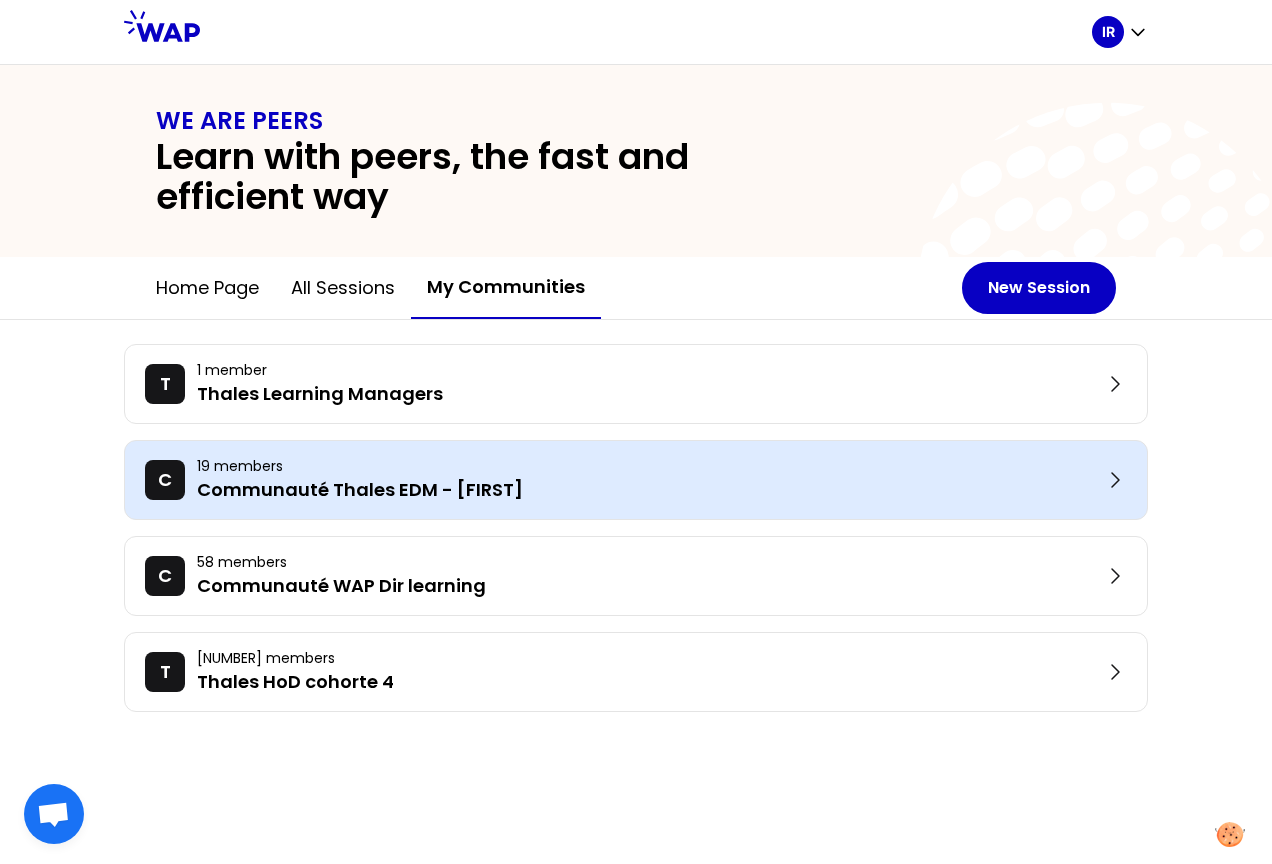 click on "Communauté Thales EDM - [FIRST]" at bounding box center [650, 490] 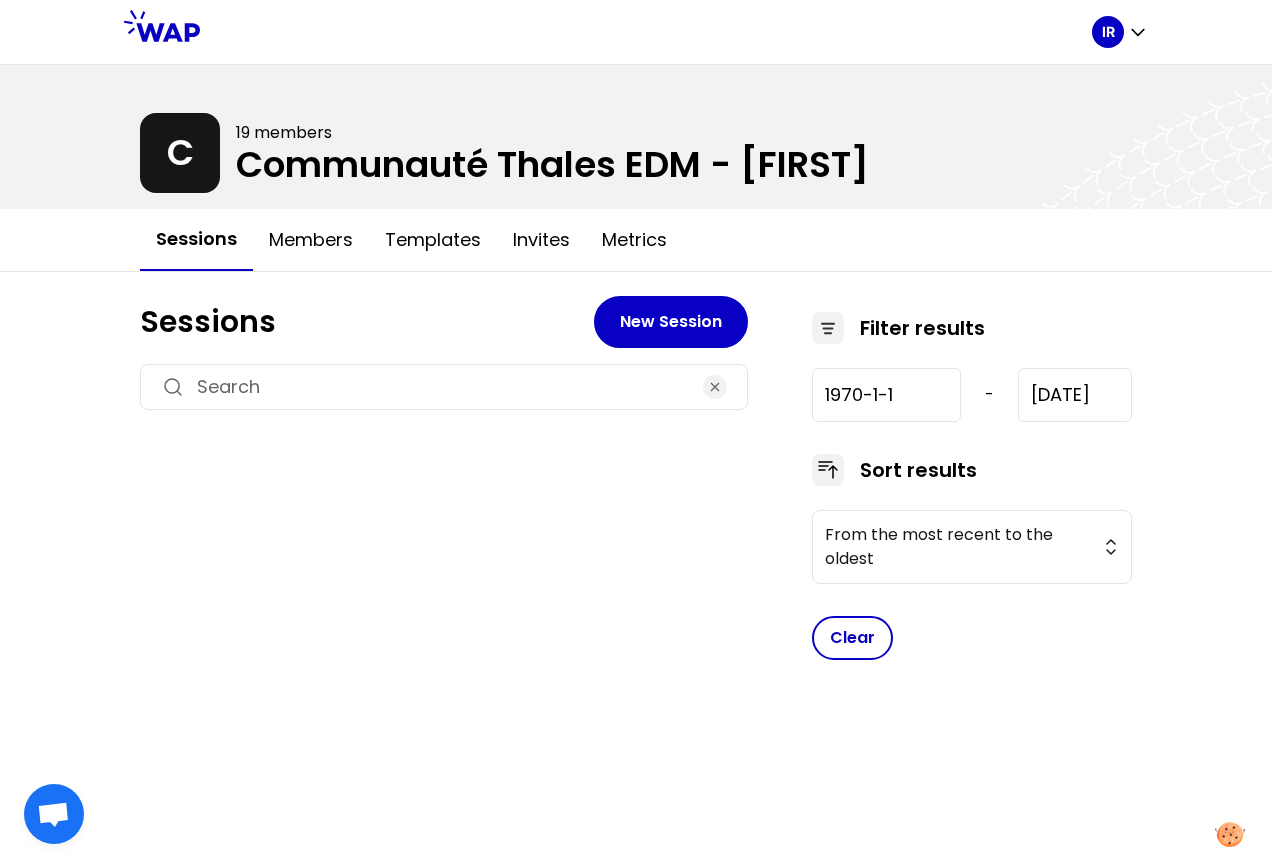type on "[YEAR]-[MONTH]-[DAY]" 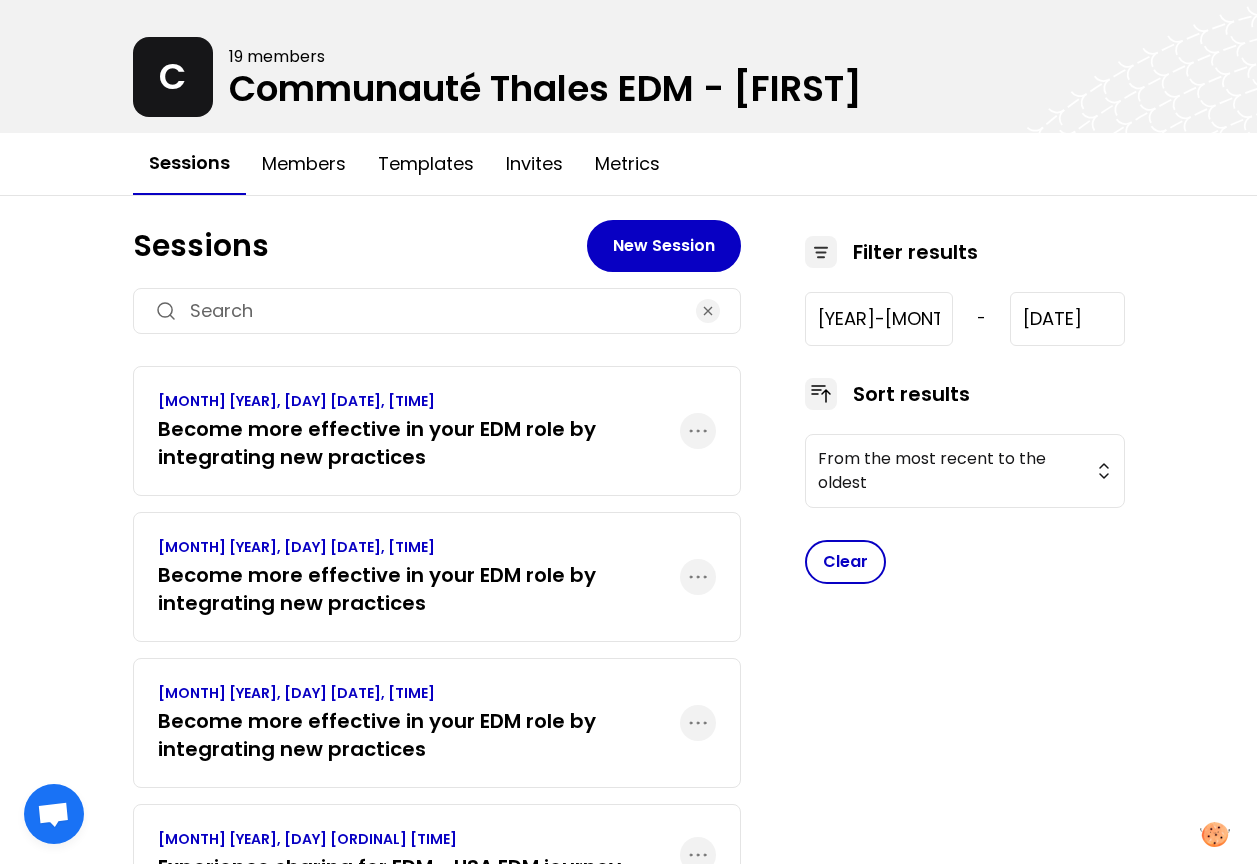 scroll, scrollTop: 200, scrollLeft: 0, axis: vertical 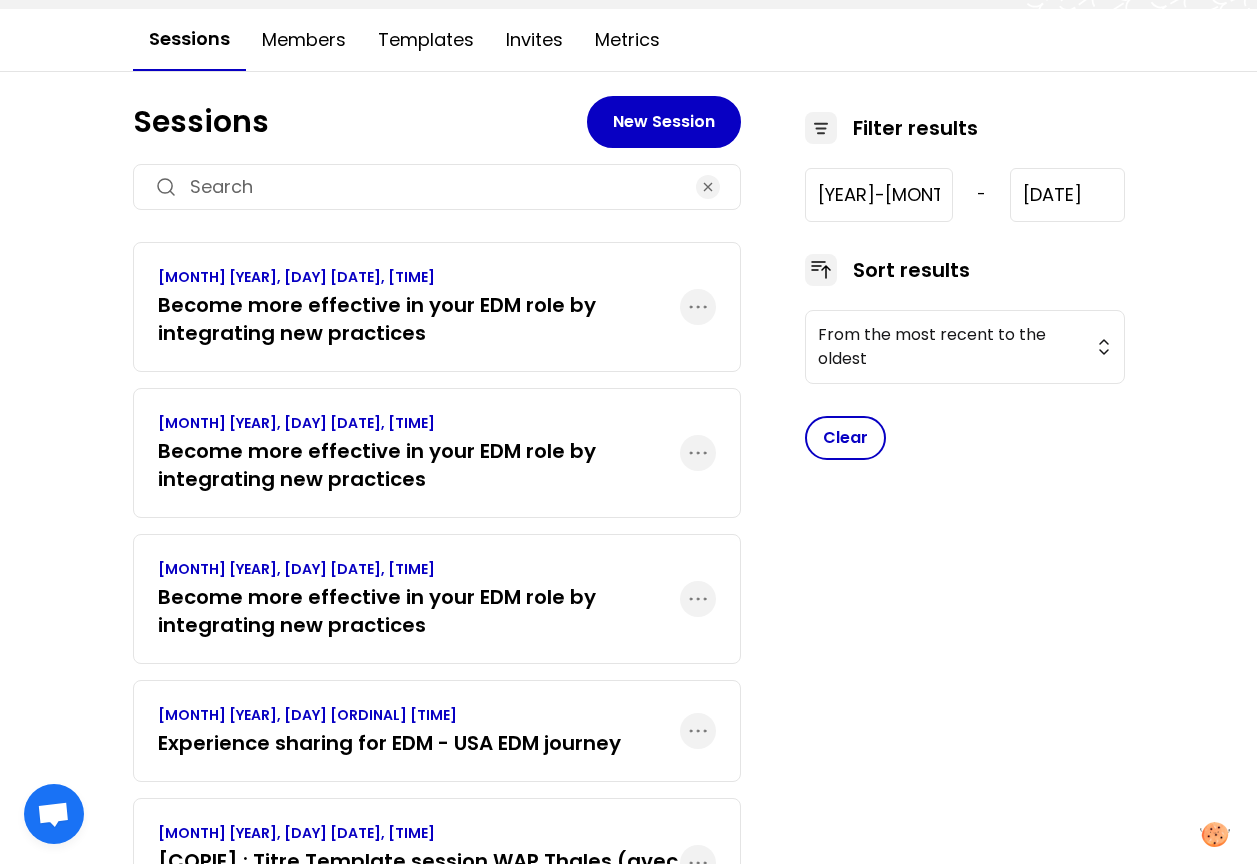 click on "Become more effective in your EDM role by integrating new practices" at bounding box center [419, 611] 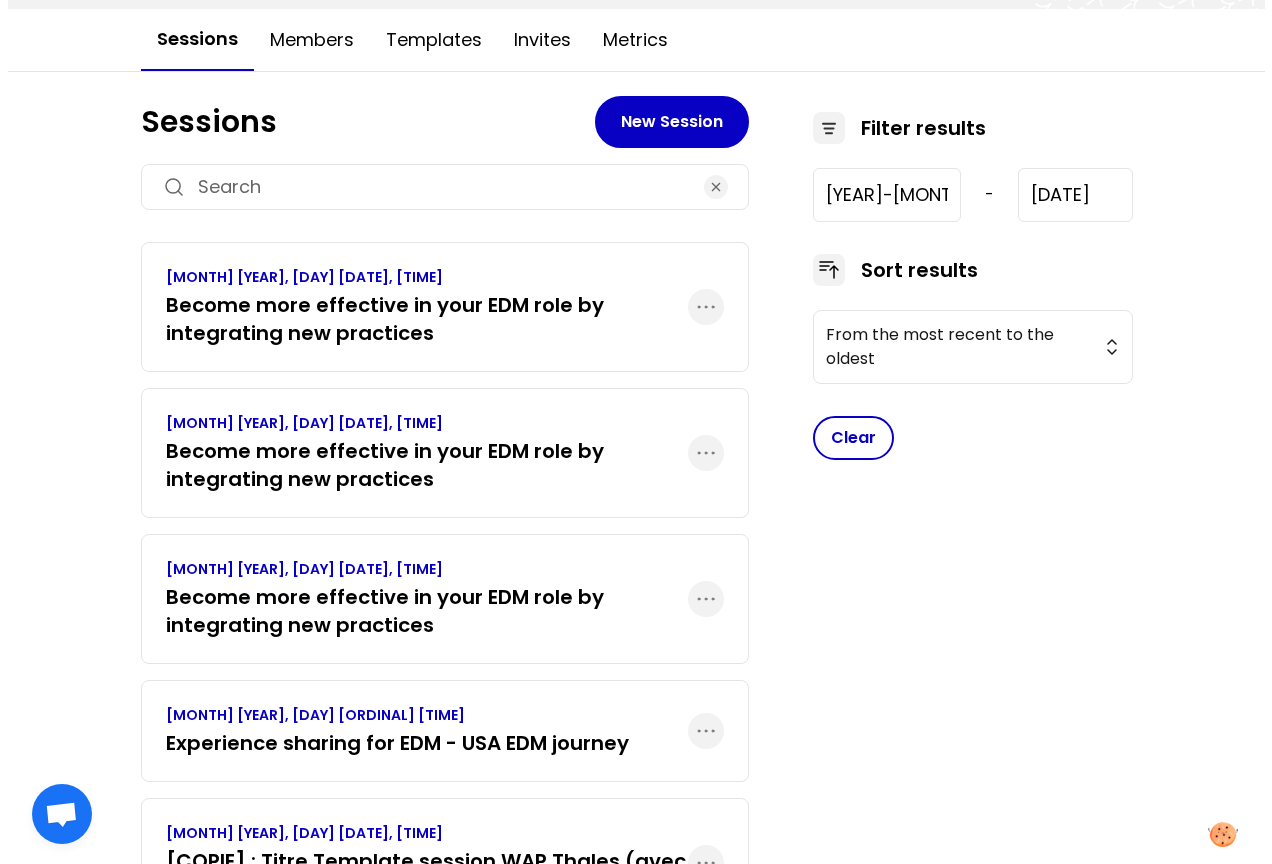 scroll, scrollTop: 0, scrollLeft: 0, axis: both 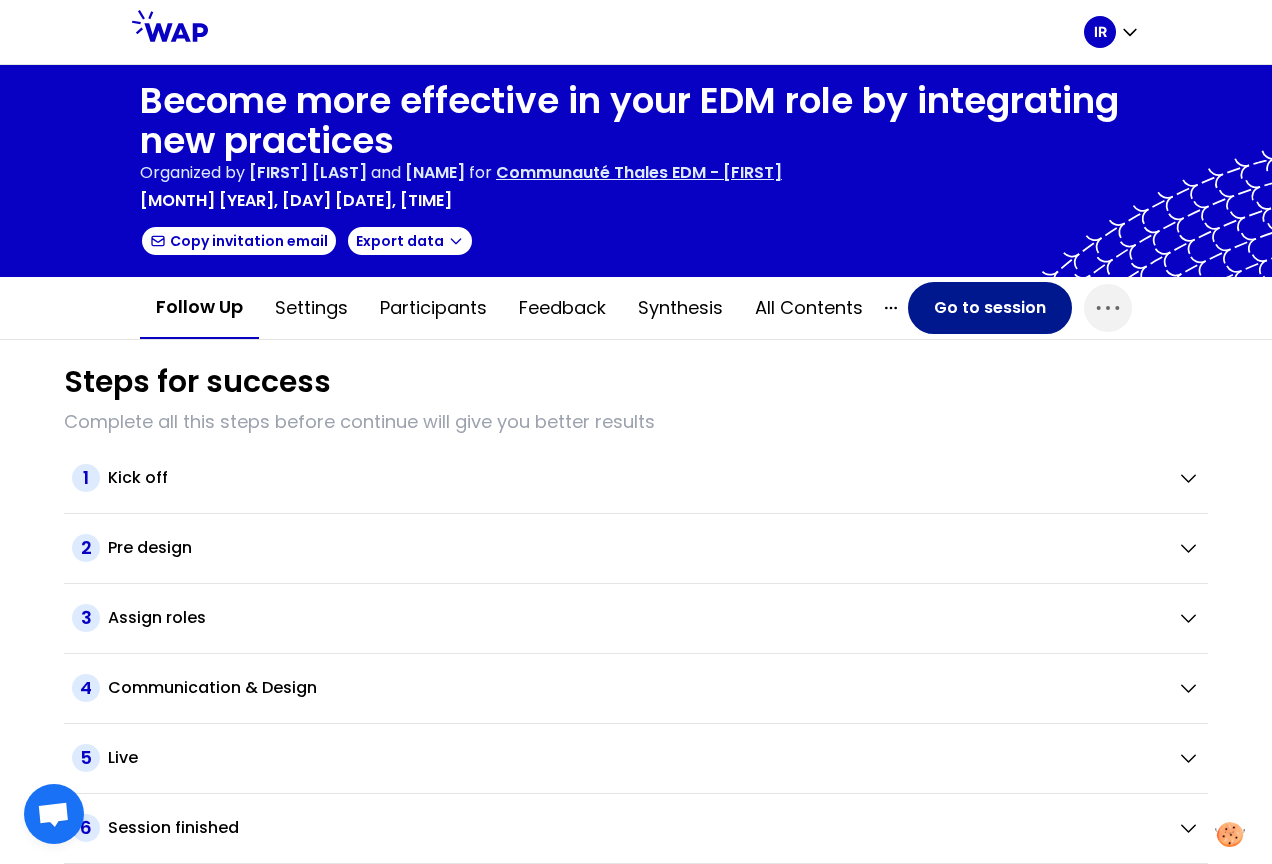 click on "Go to session" at bounding box center (990, 308) 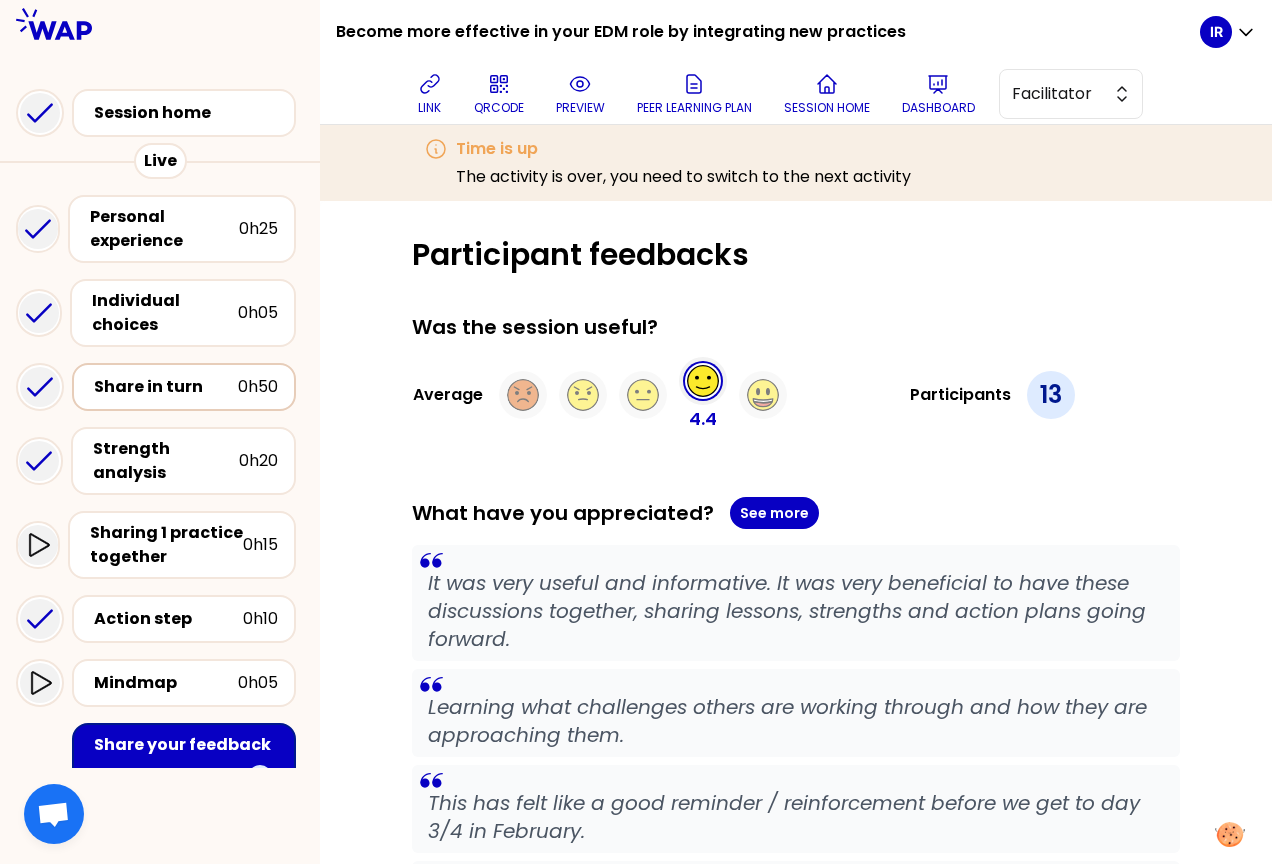 click on "Share in turn" at bounding box center [166, 387] 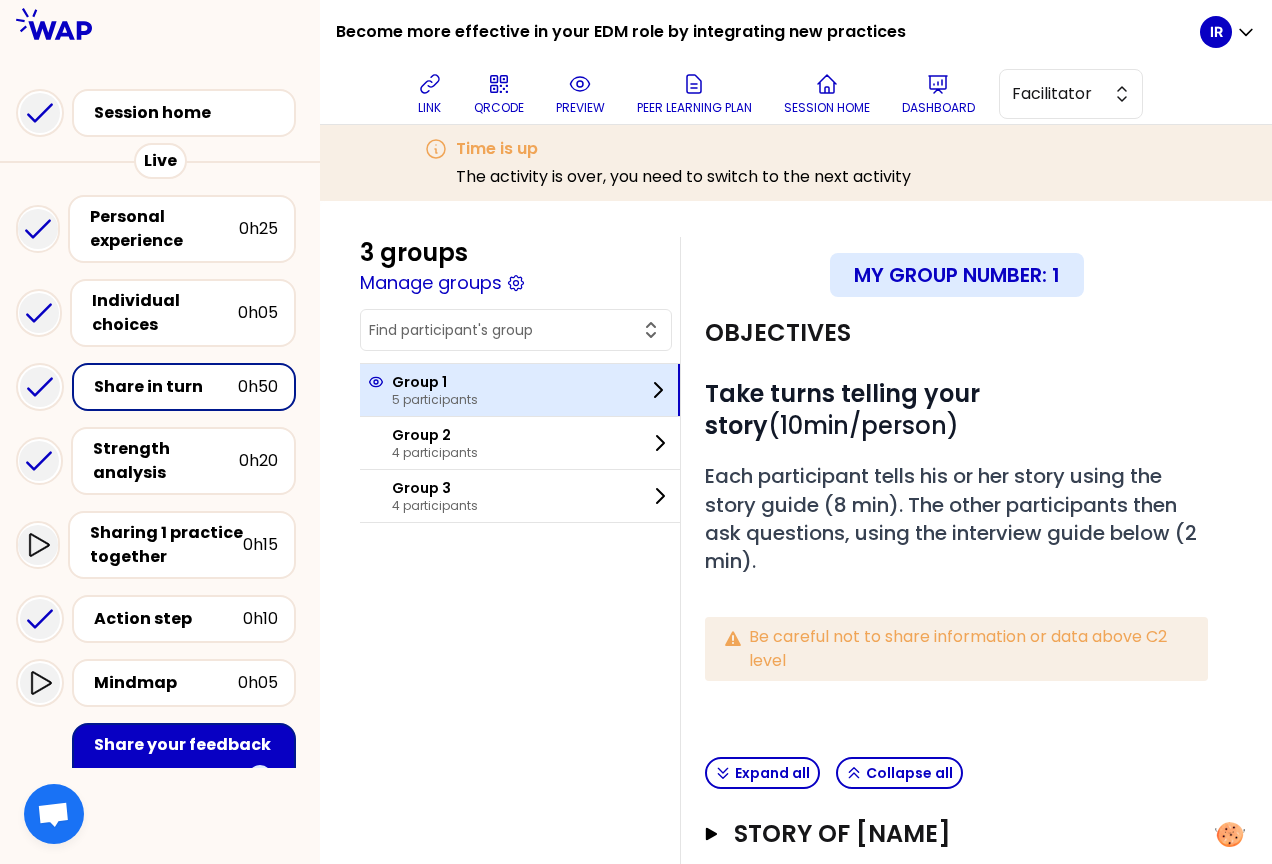 click on "Group 1" at bounding box center (435, 382) 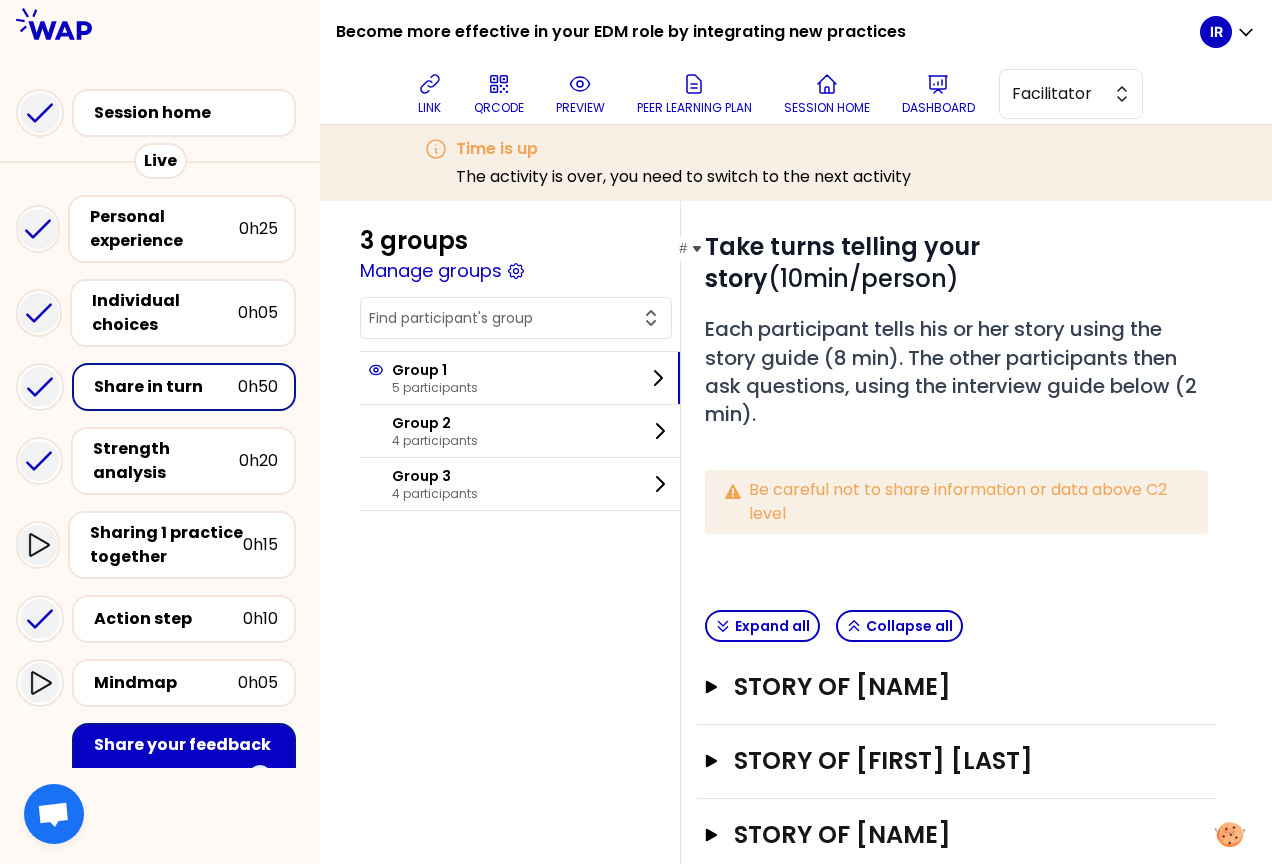 scroll, scrollTop: 300, scrollLeft: 0, axis: vertical 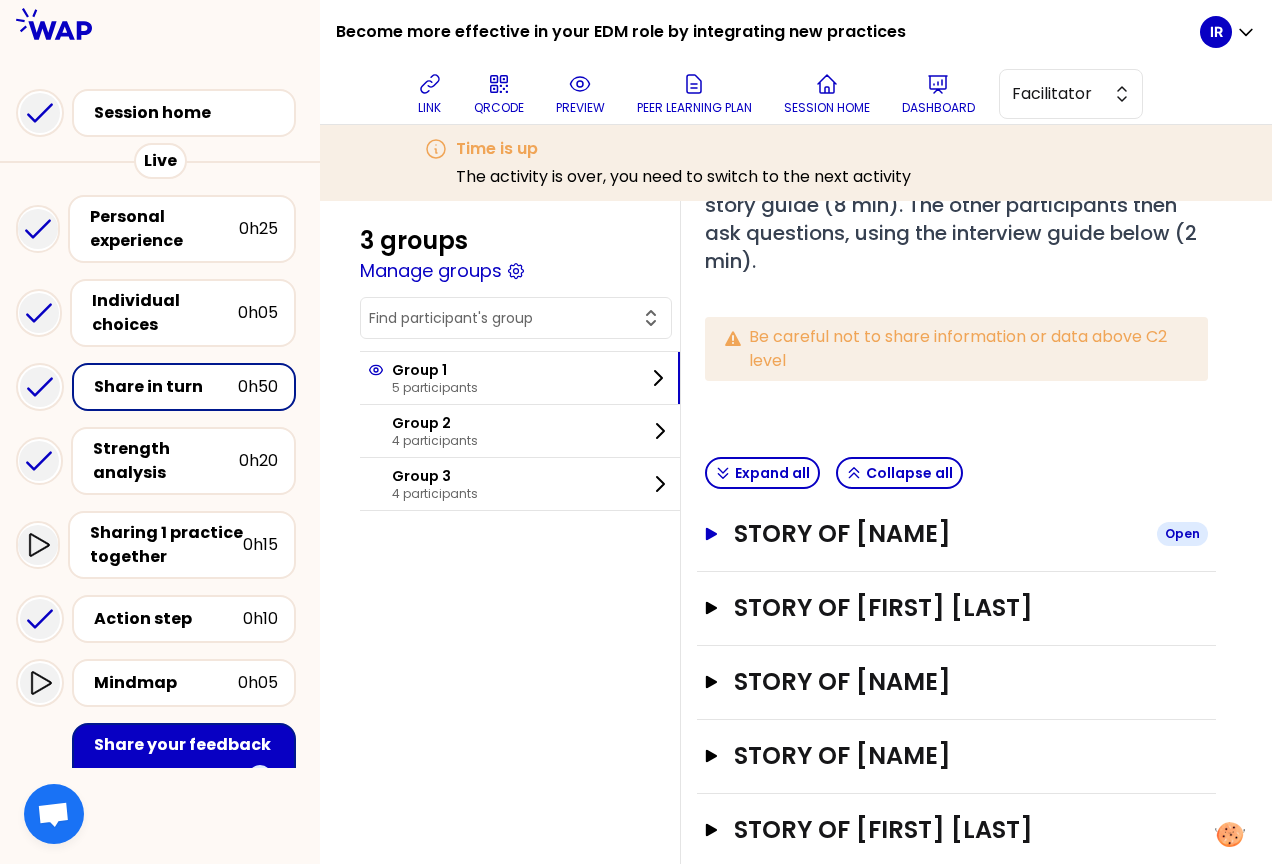 click 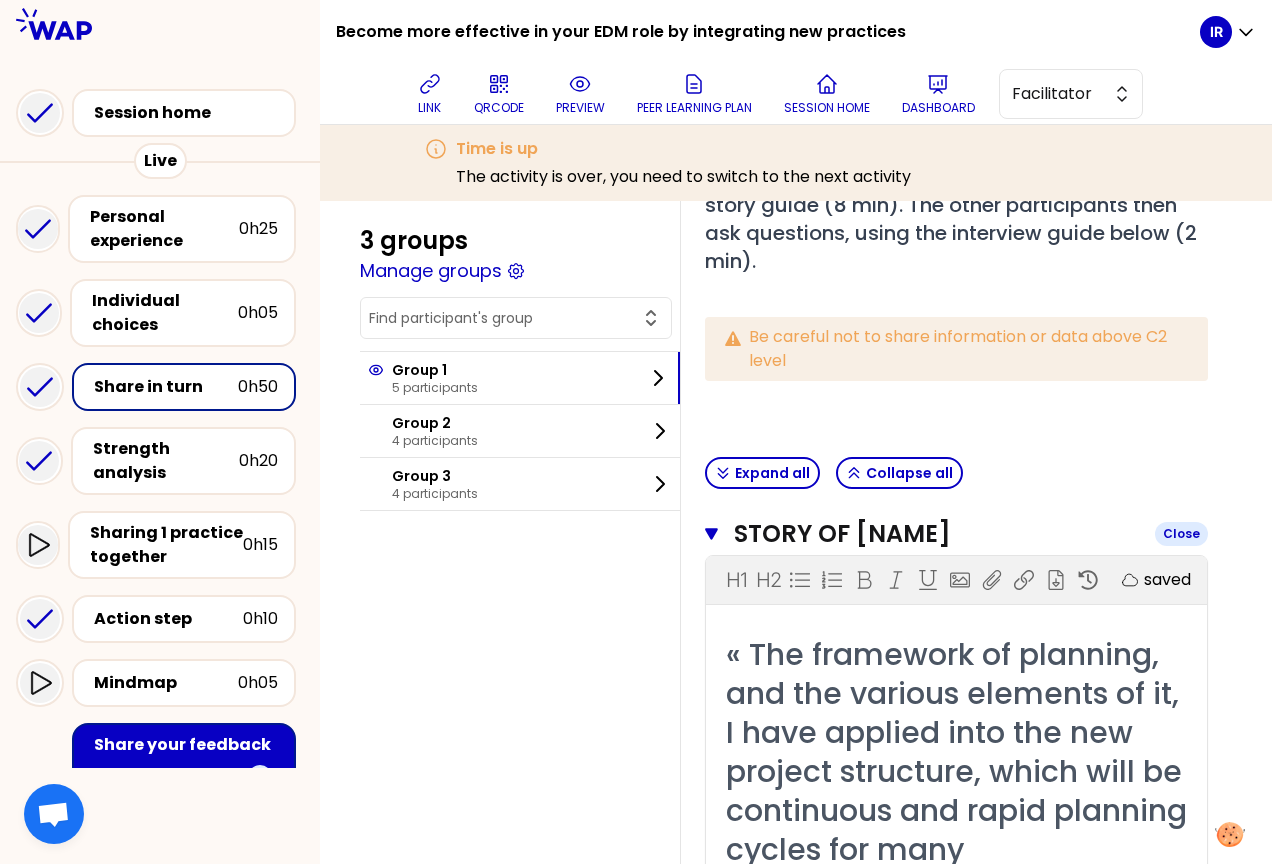 click 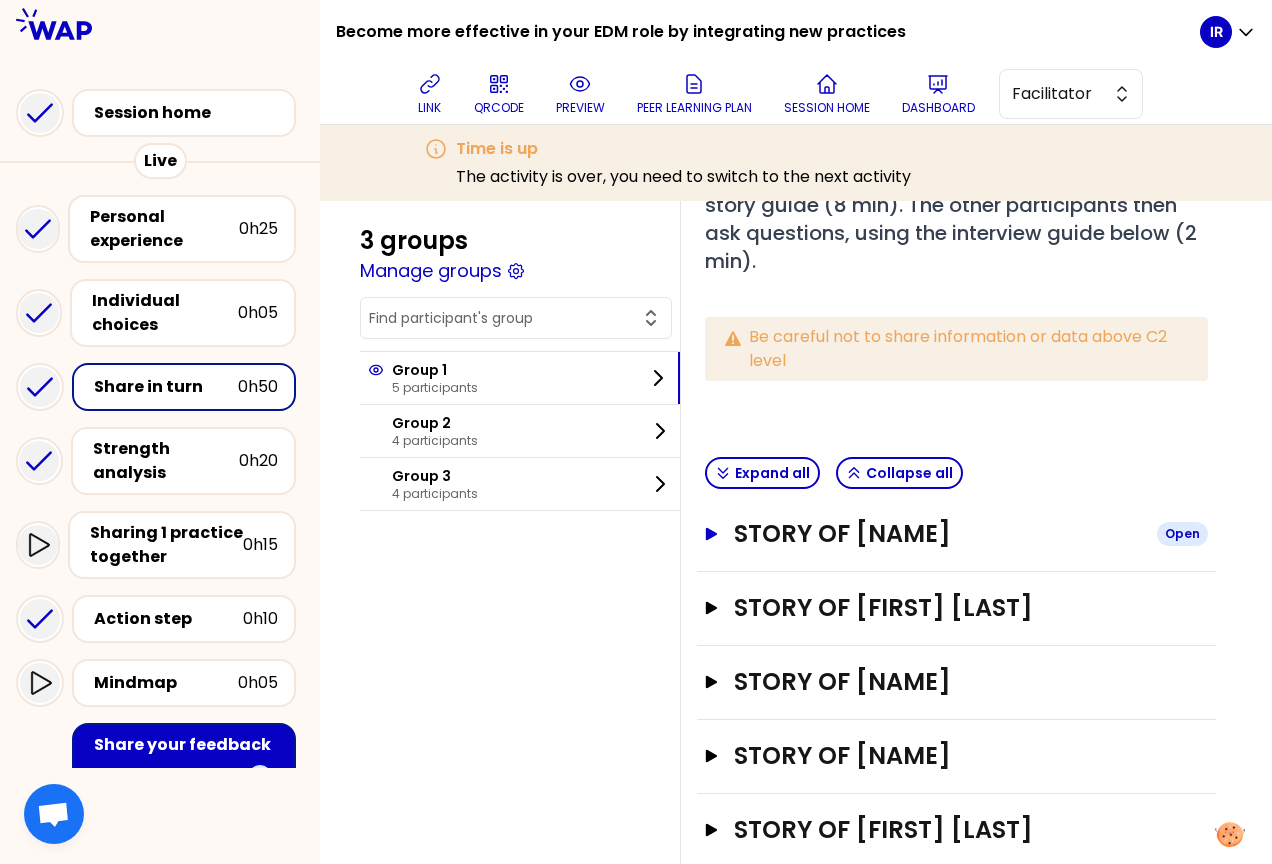 click 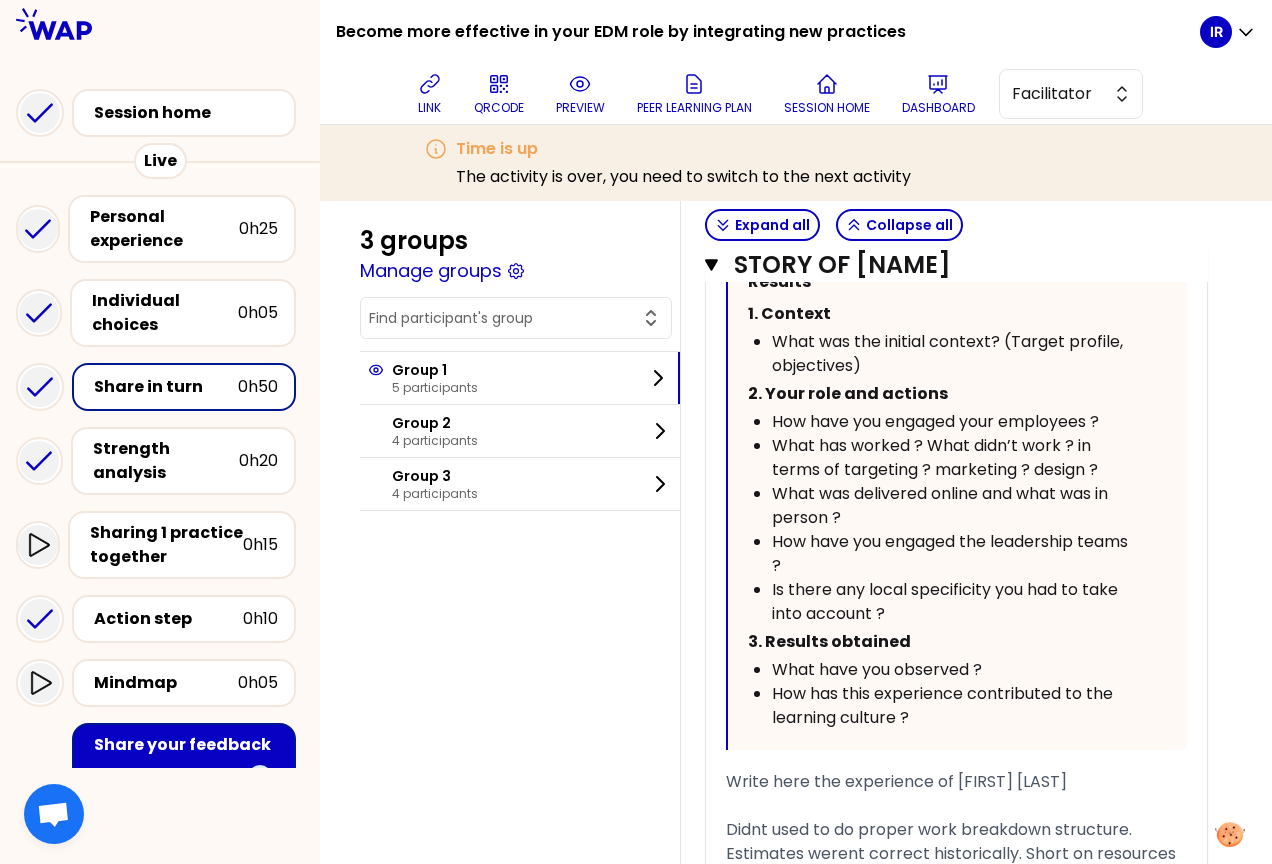 scroll, scrollTop: 1100, scrollLeft: 0, axis: vertical 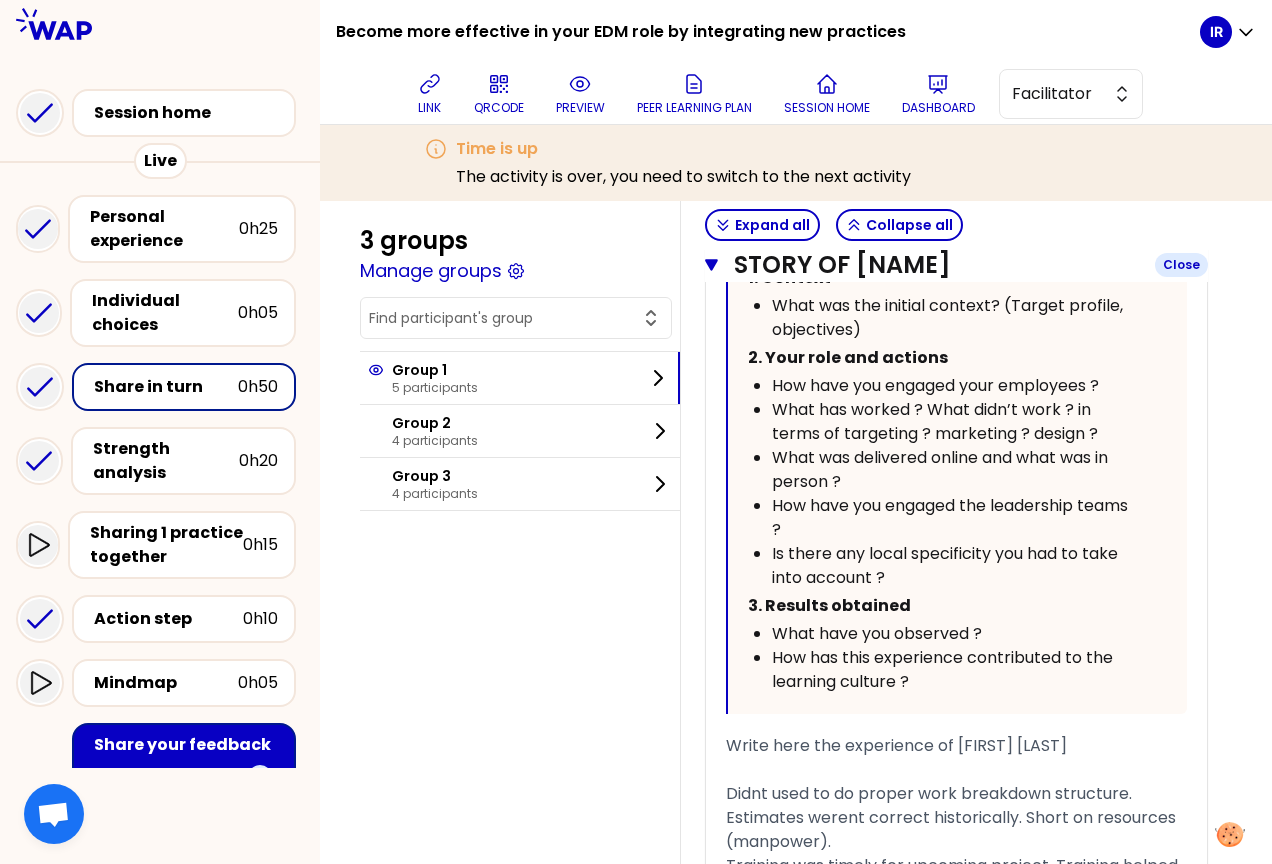 click 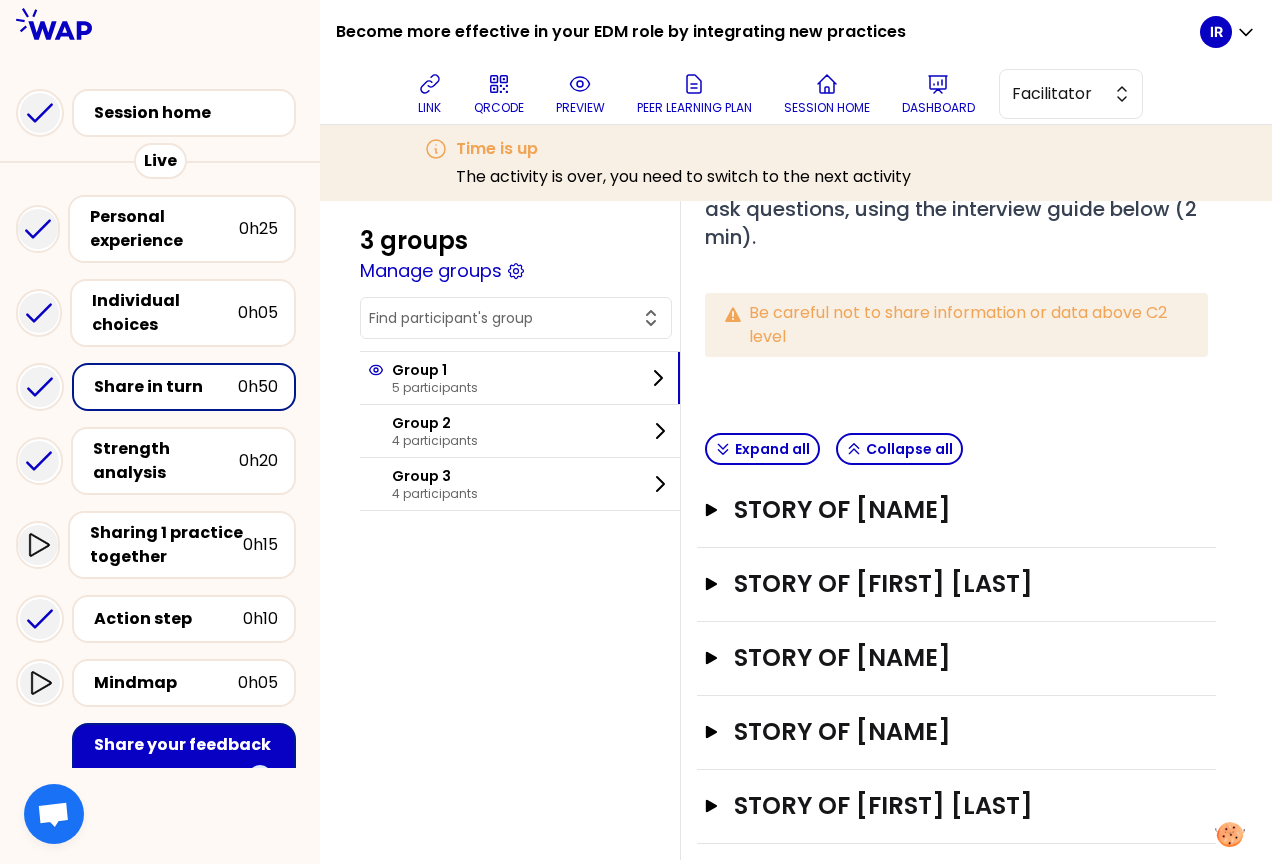 scroll, scrollTop: 360, scrollLeft: 0, axis: vertical 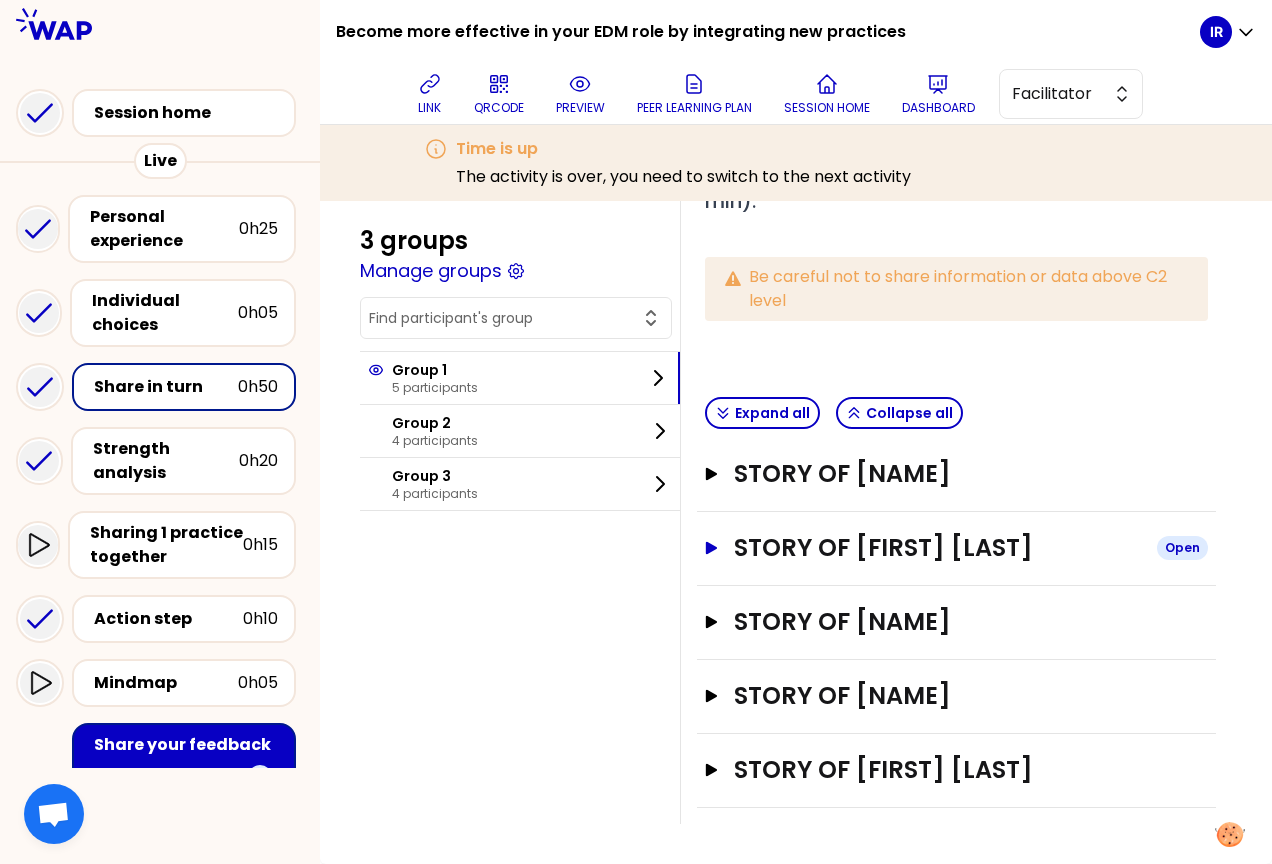 click 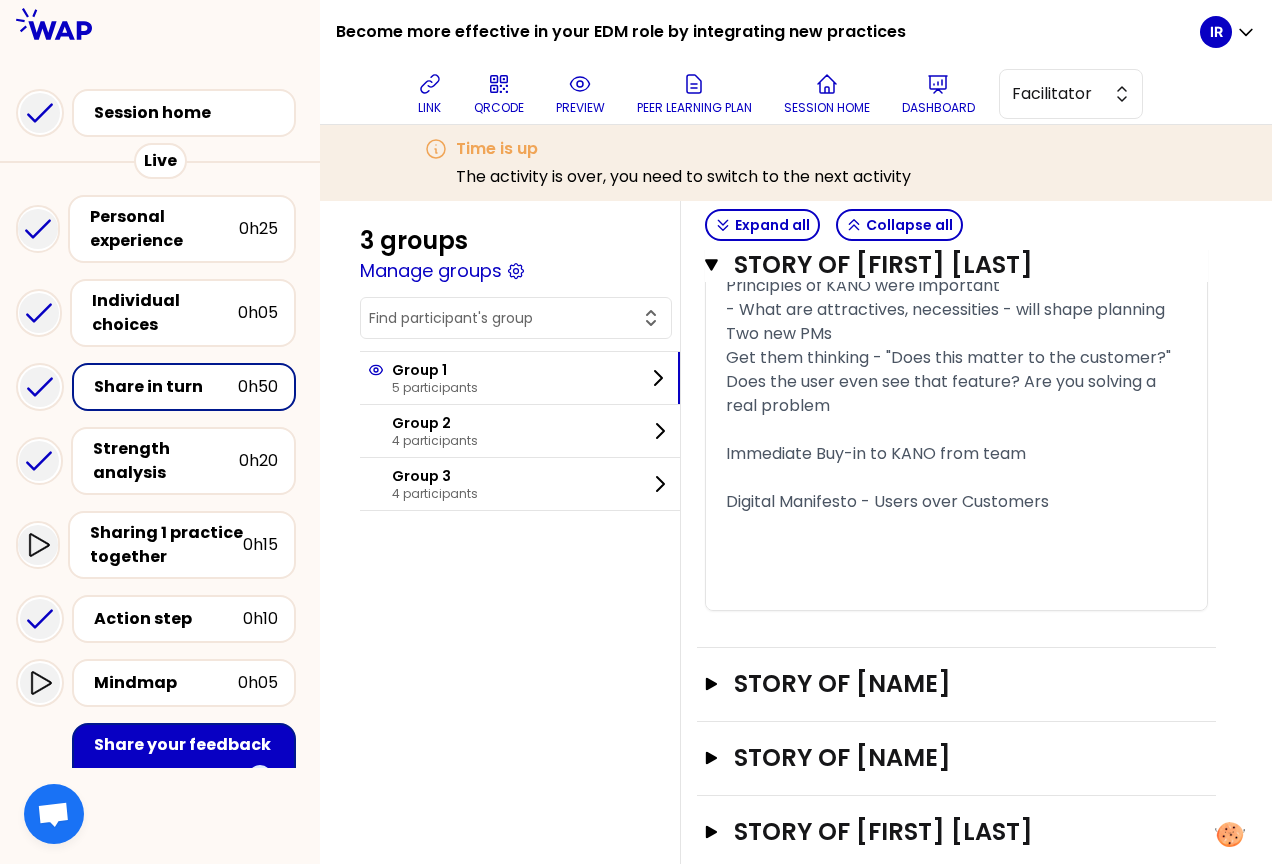 scroll, scrollTop: 1560, scrollLeft: 0, axis: vertical 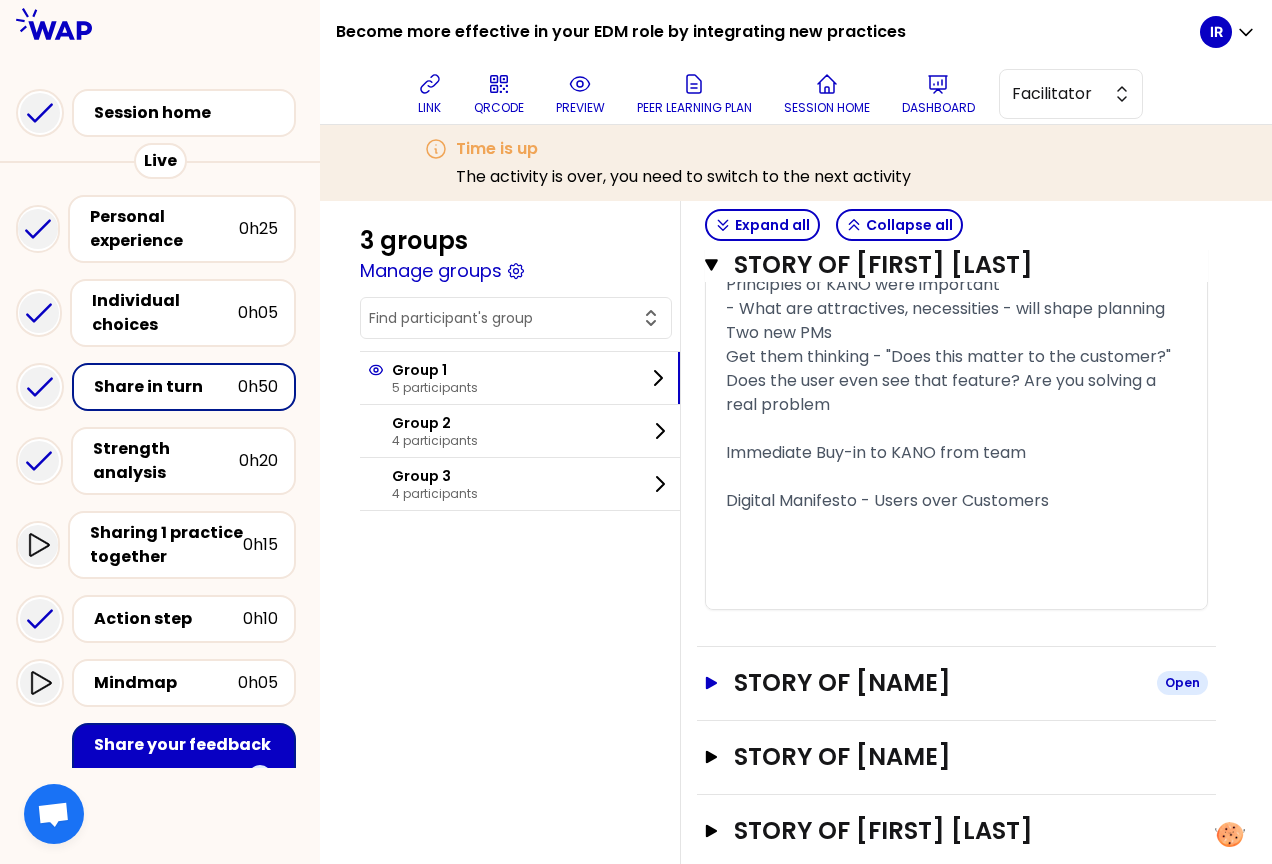 click 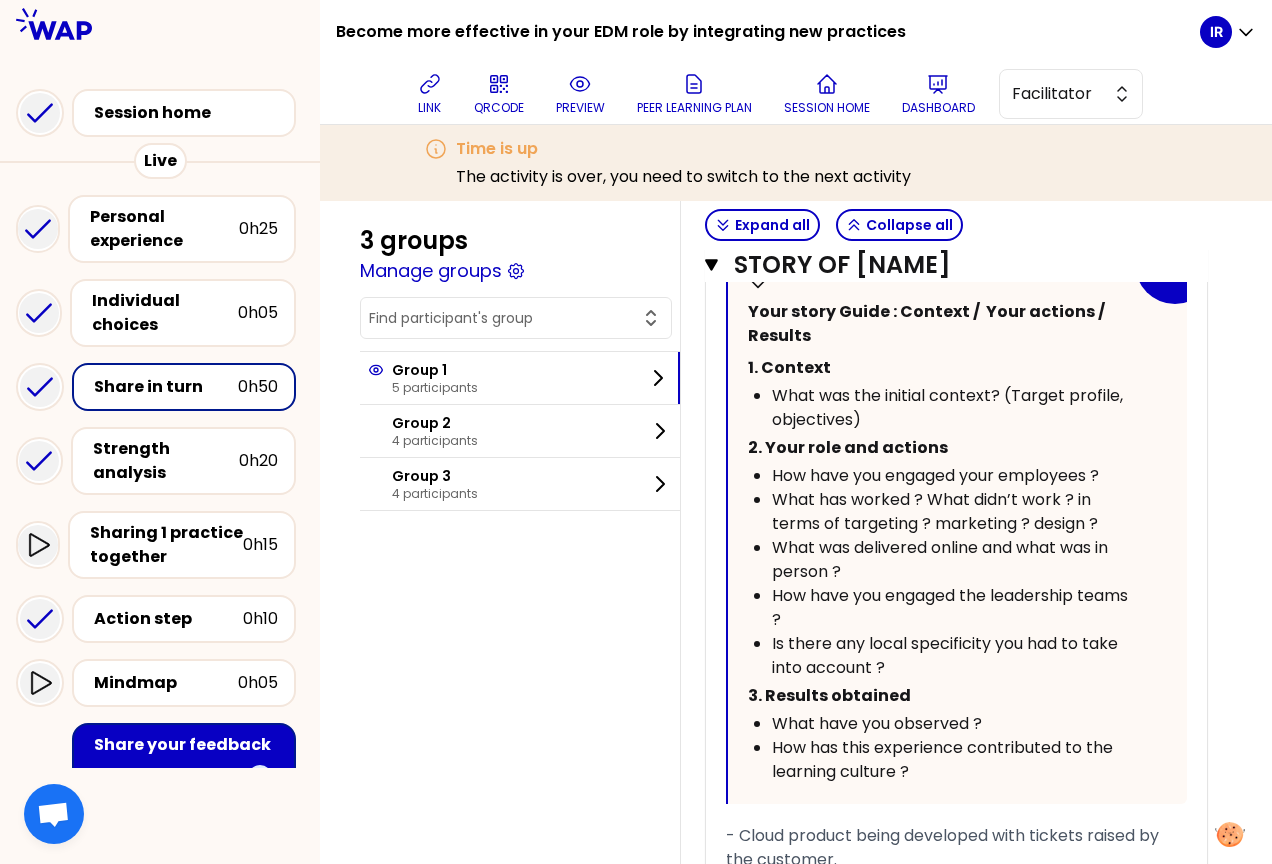 scroll, scrollTop: 2292, scrollLeft: 0, axis: vertical 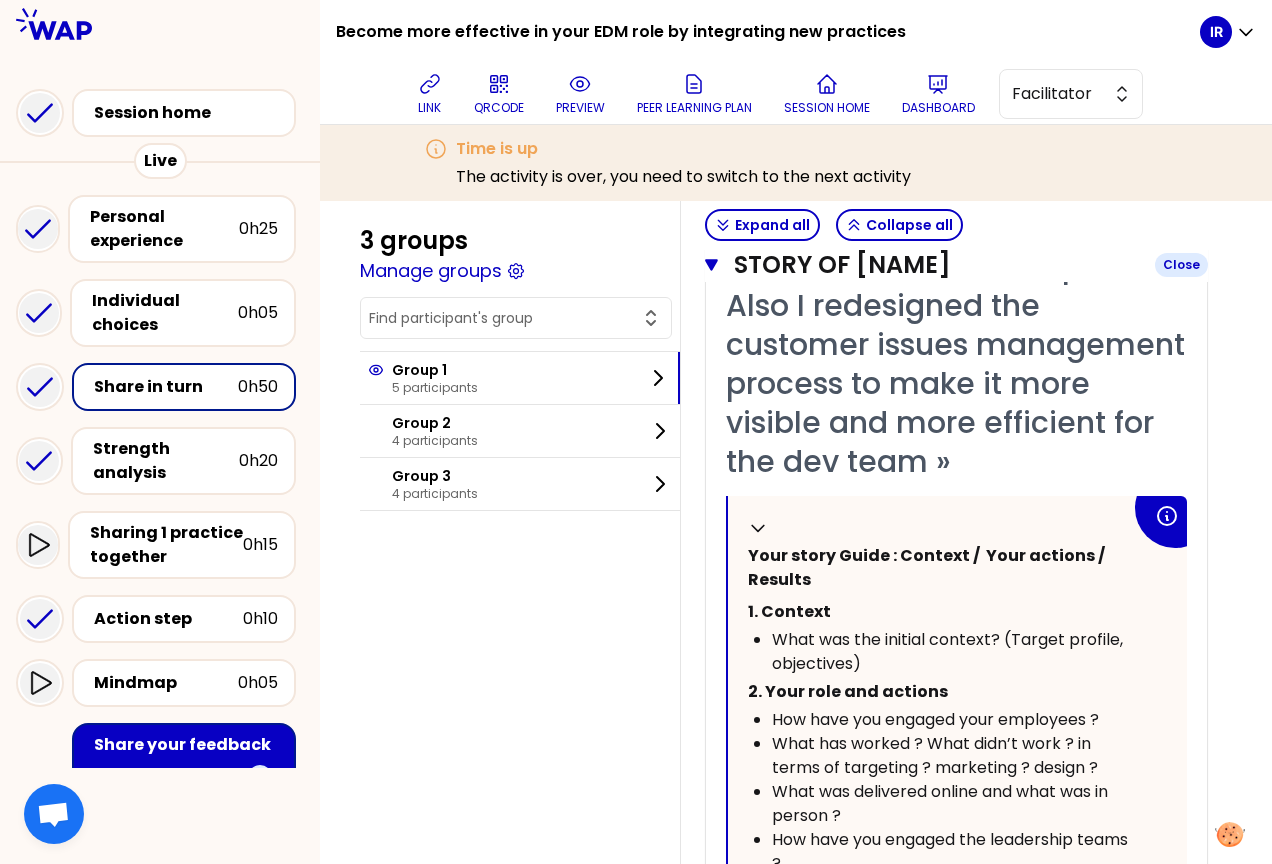 click 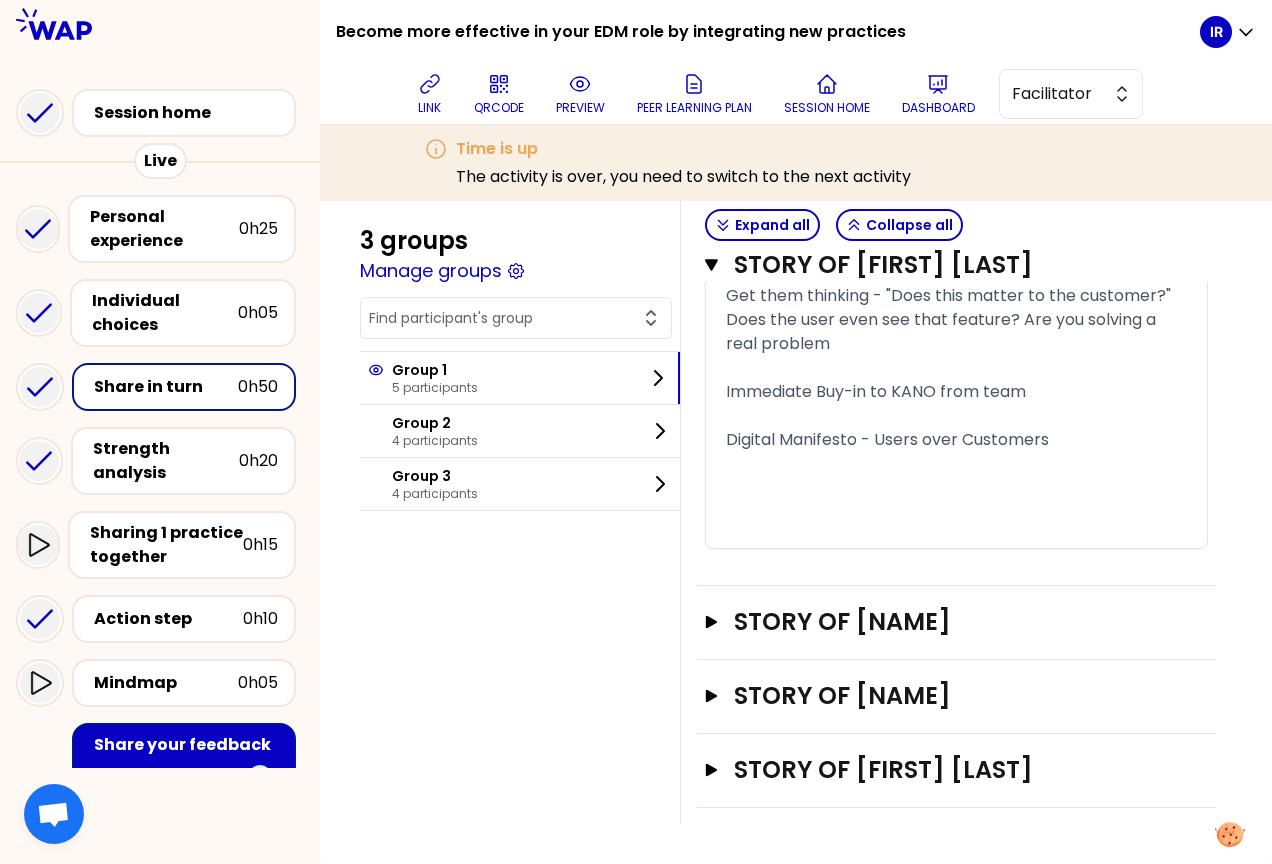 scroll, scrollTop: 1693, scrollLeft: 0, axis: vertical 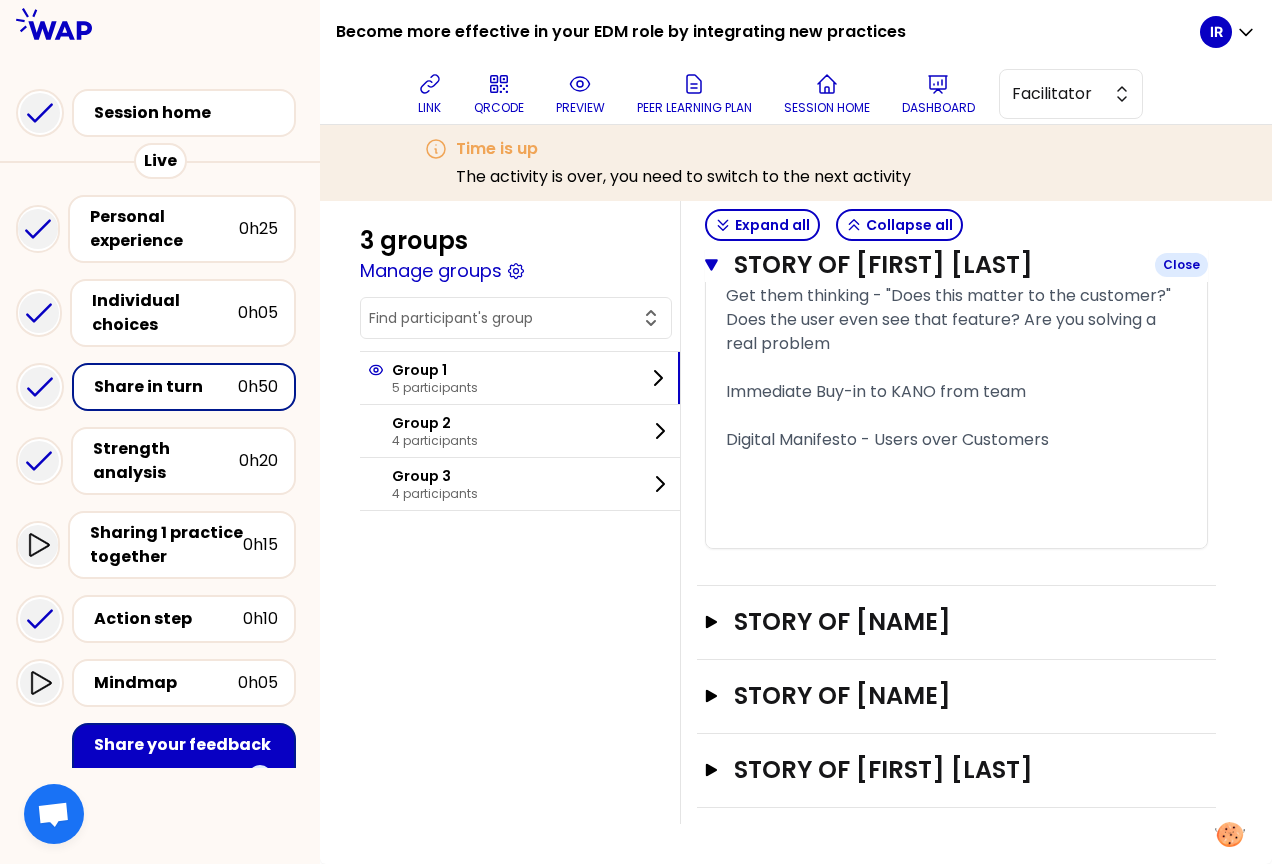 click 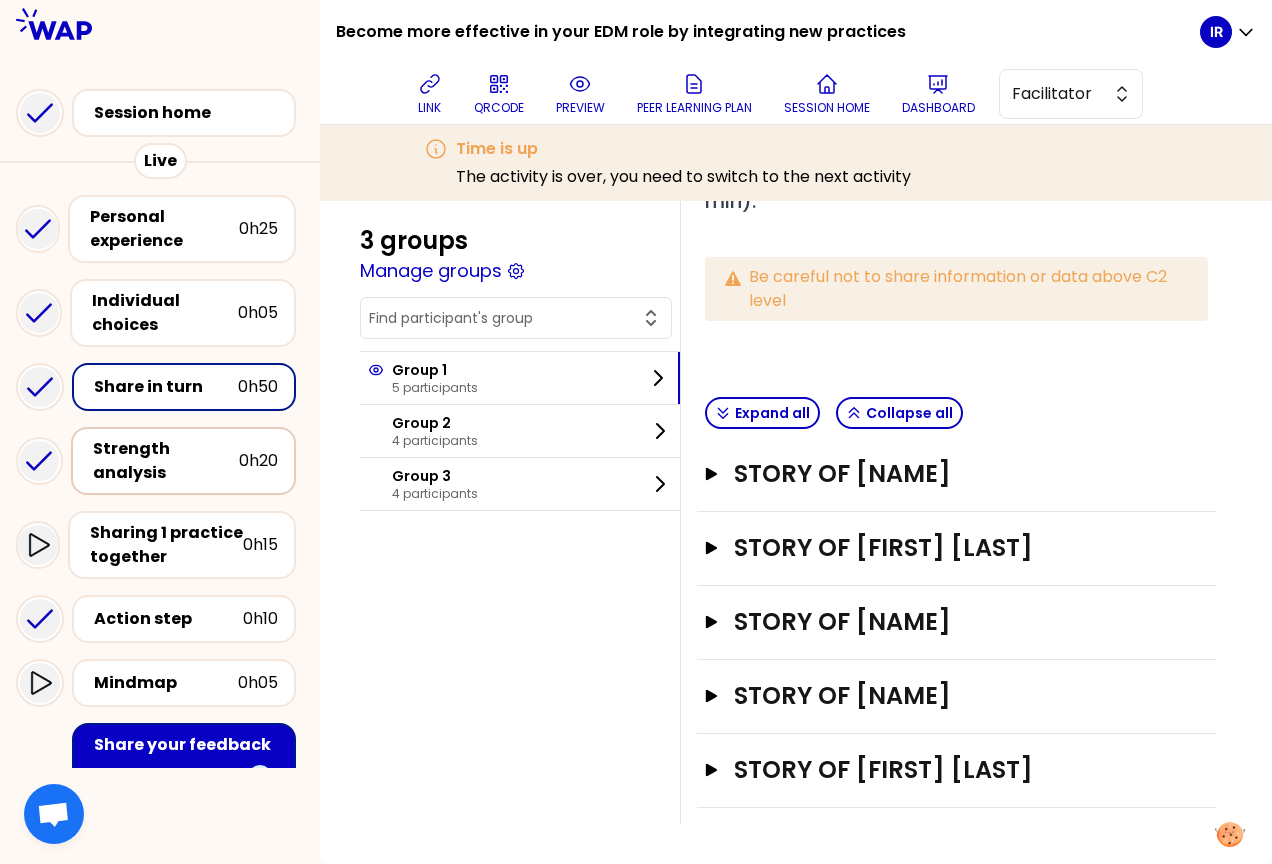 click on "Strength analysis" at bounding box center [166, 461] 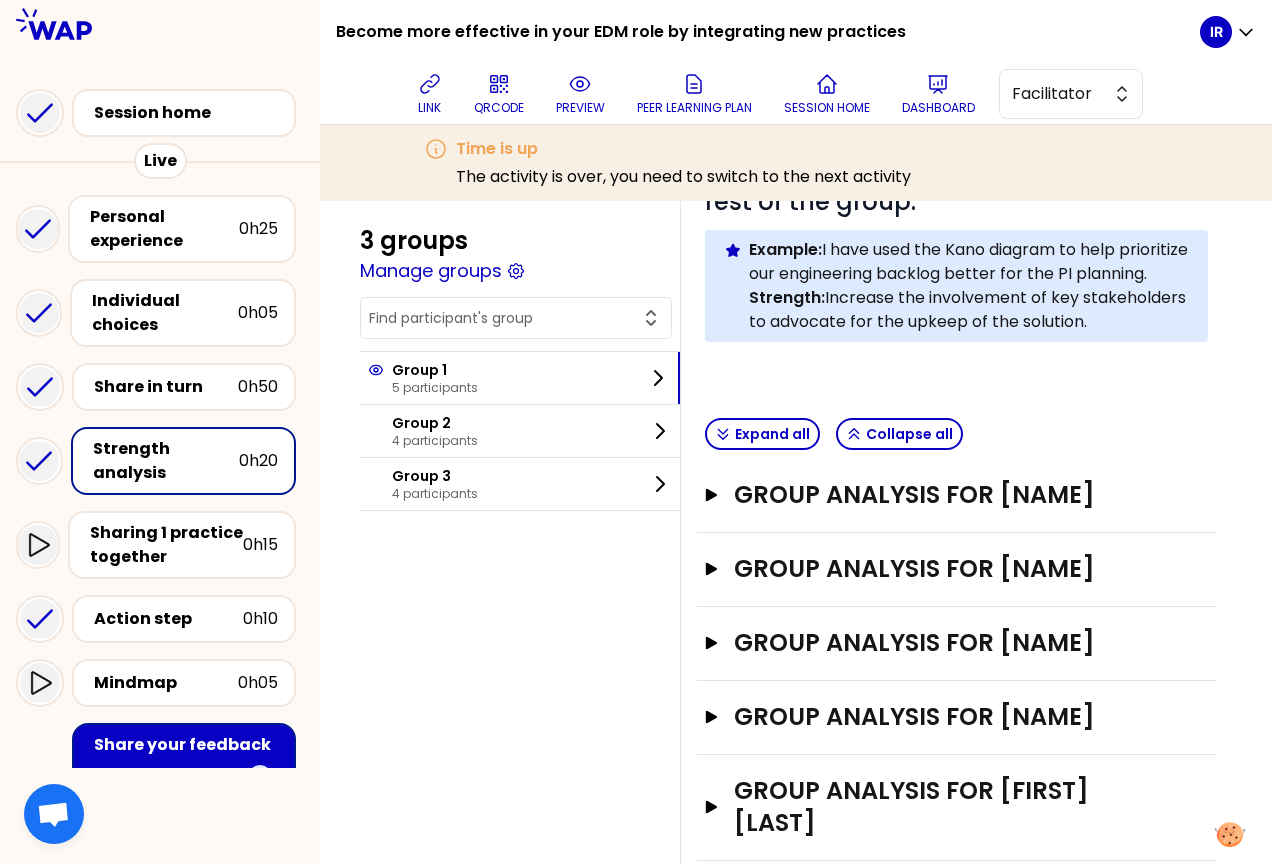 scroll, scrollTop: 560, scrollLeft: 0, axis: vertical 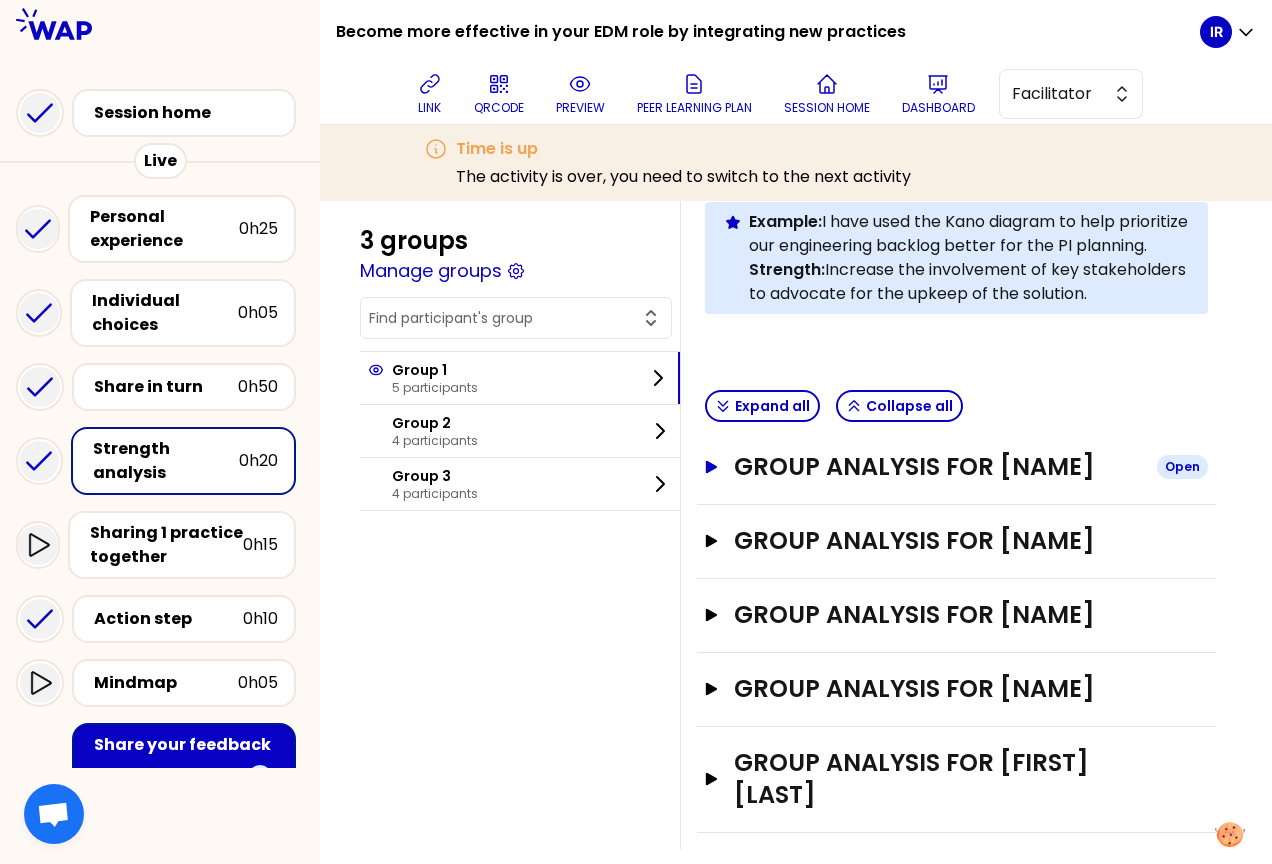 click 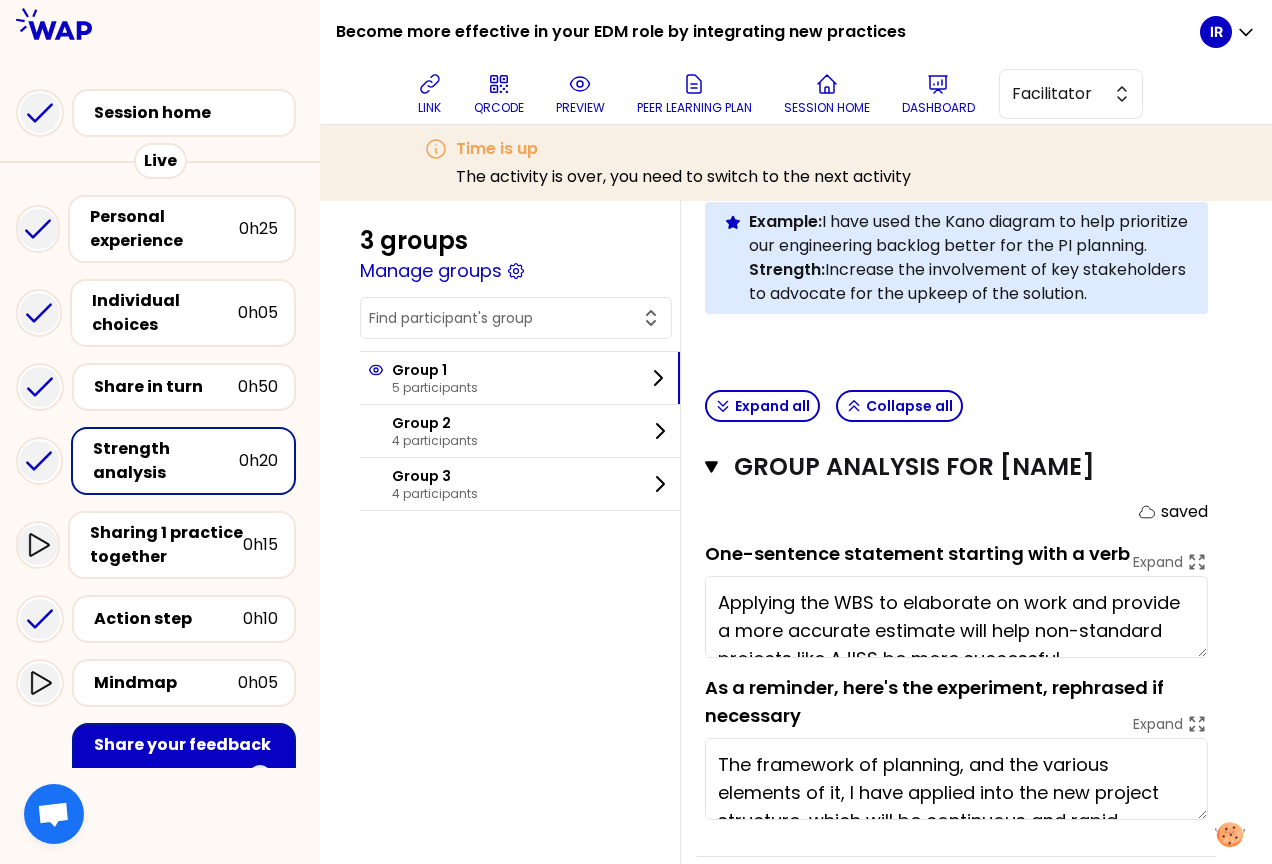 scroll, scrollTop: 760, scrollLeft: 0, axis: vertical 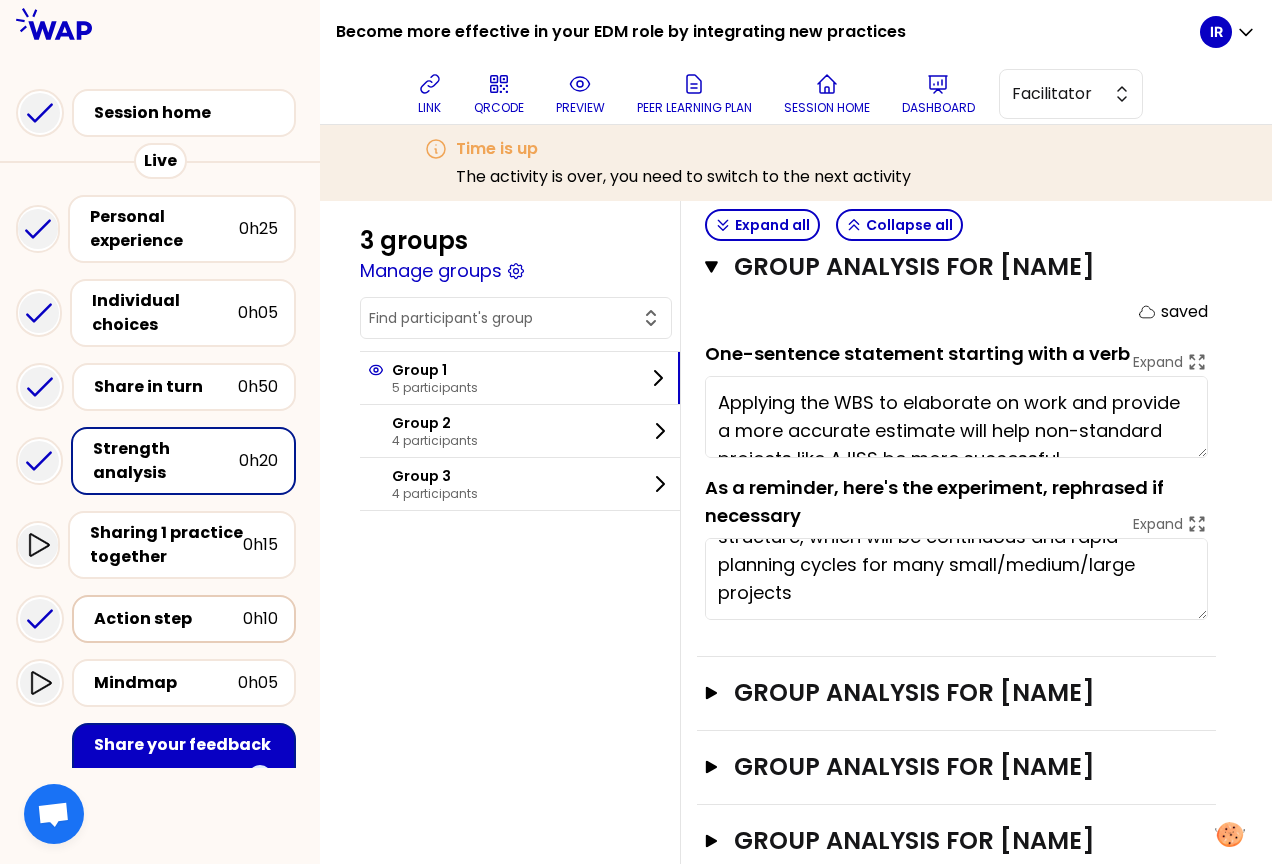 click on "Action step" at bounding box center (168, 619) 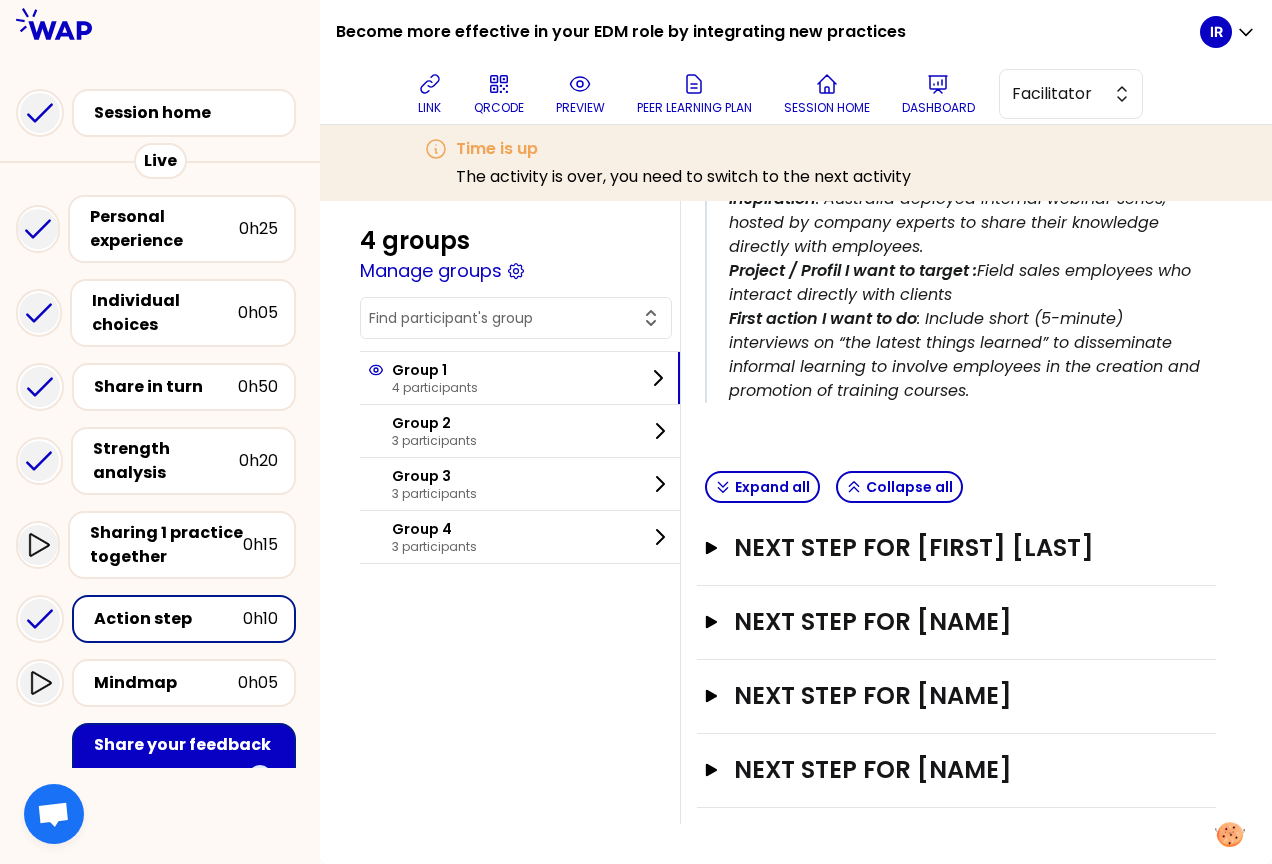 scroll, scrollTop: 562, scrollLeft: 0, axis: vertical 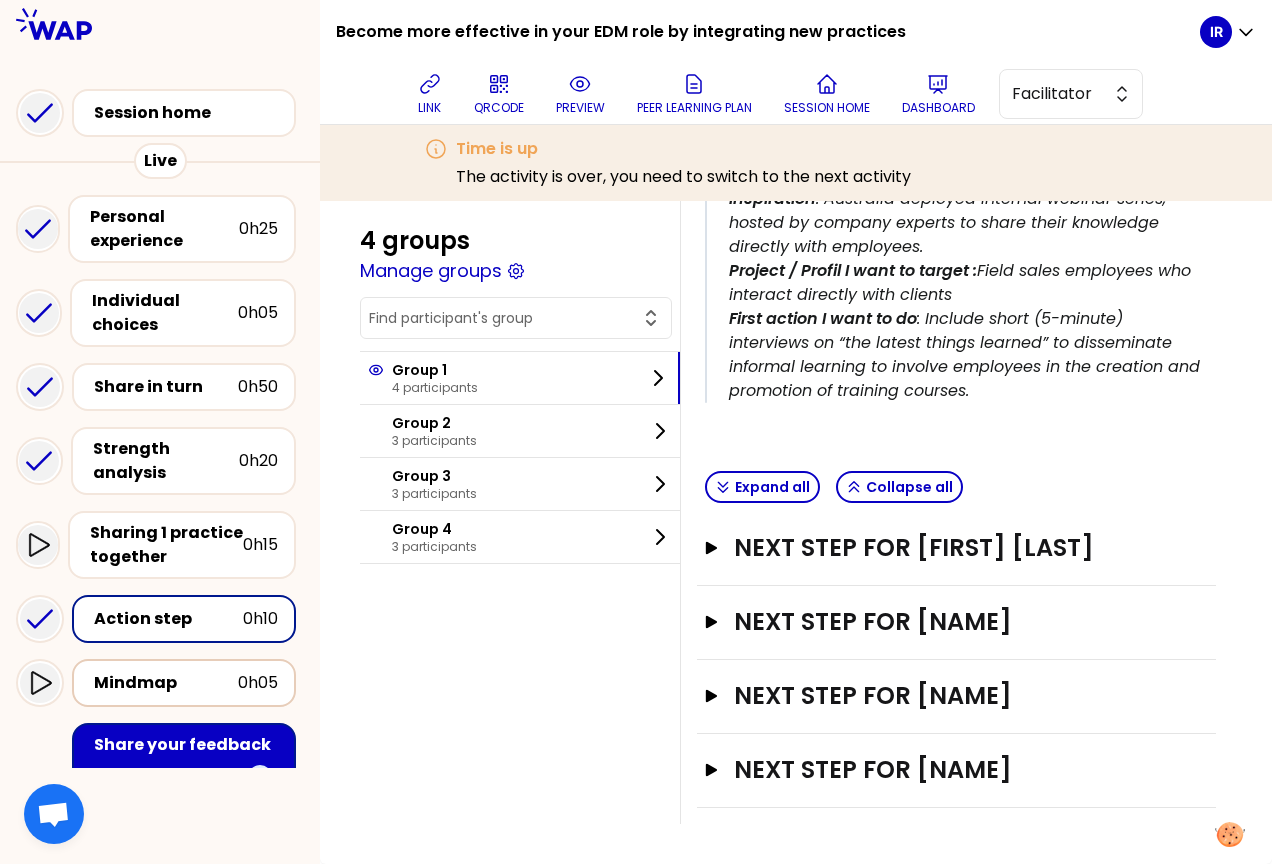 click on "Mindmap" at bounding box center (166, 683) 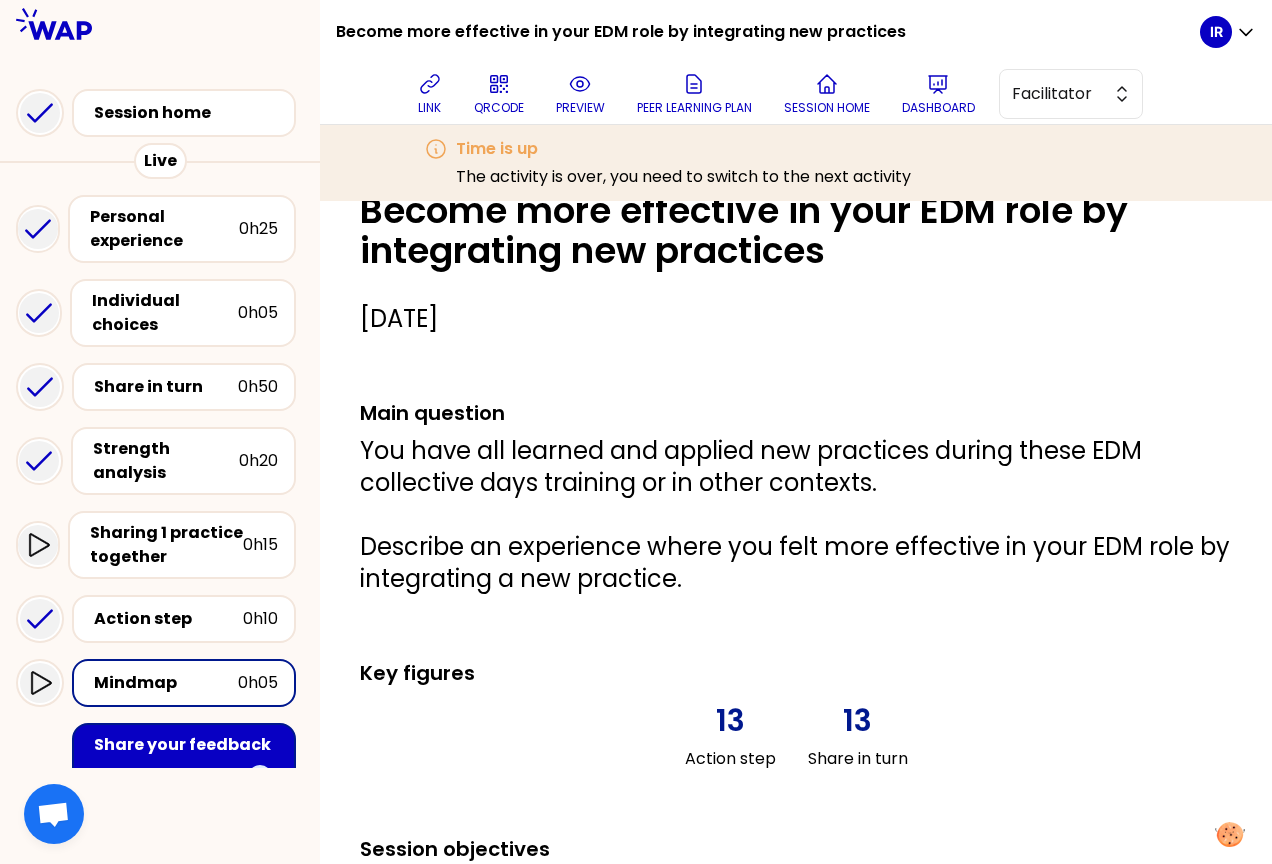 scroll, scrollTop: 0, scrollLeft: 0, axis: both 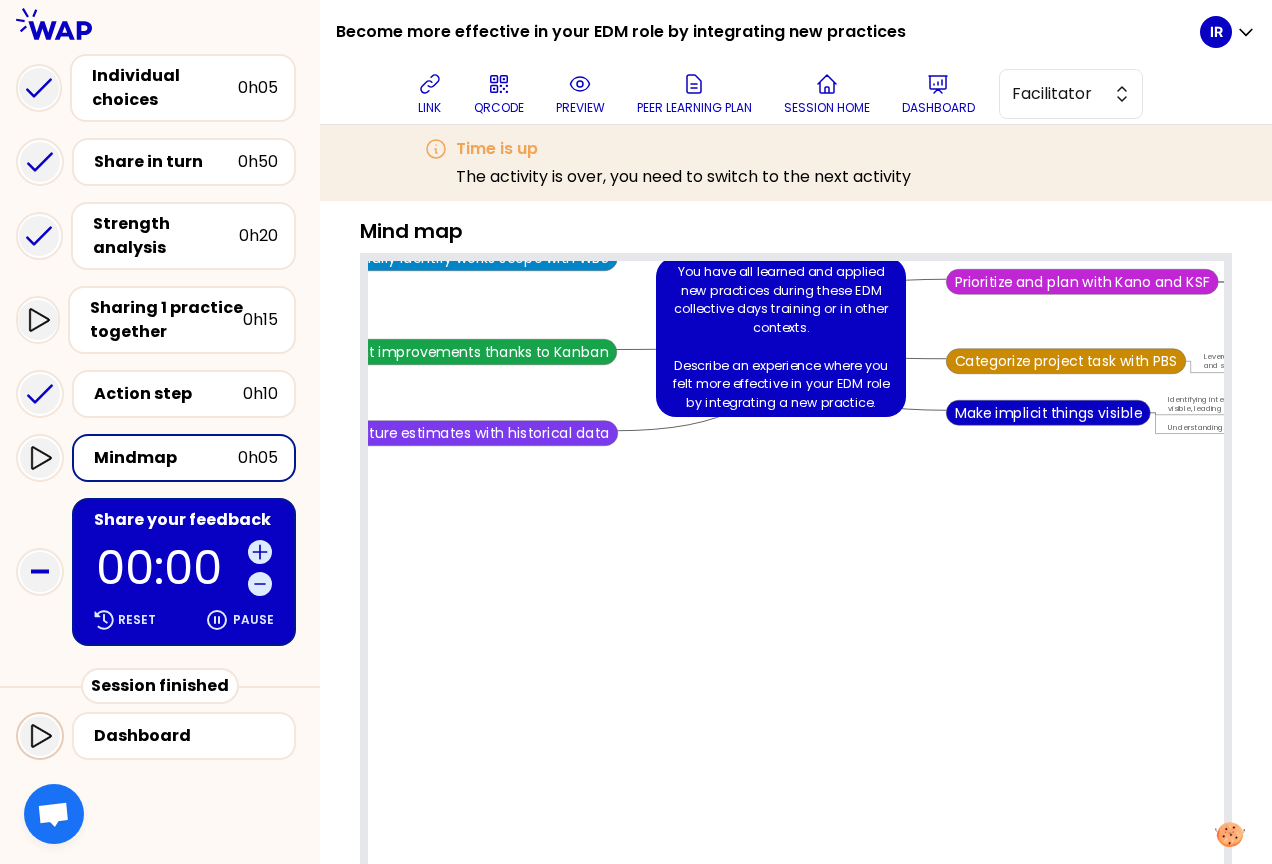 click 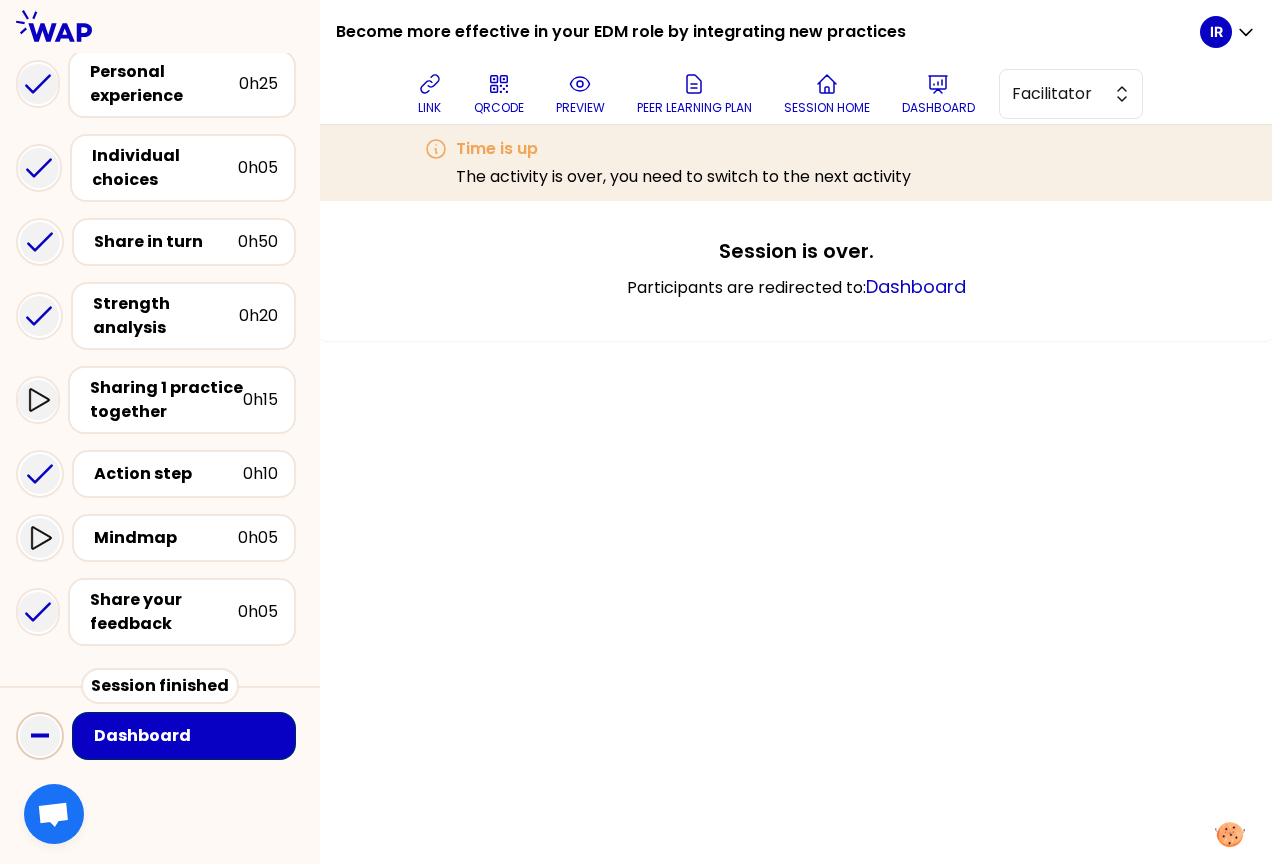 scroll, scrollTop: 149, scrollLeft: 0, axis: vertical 